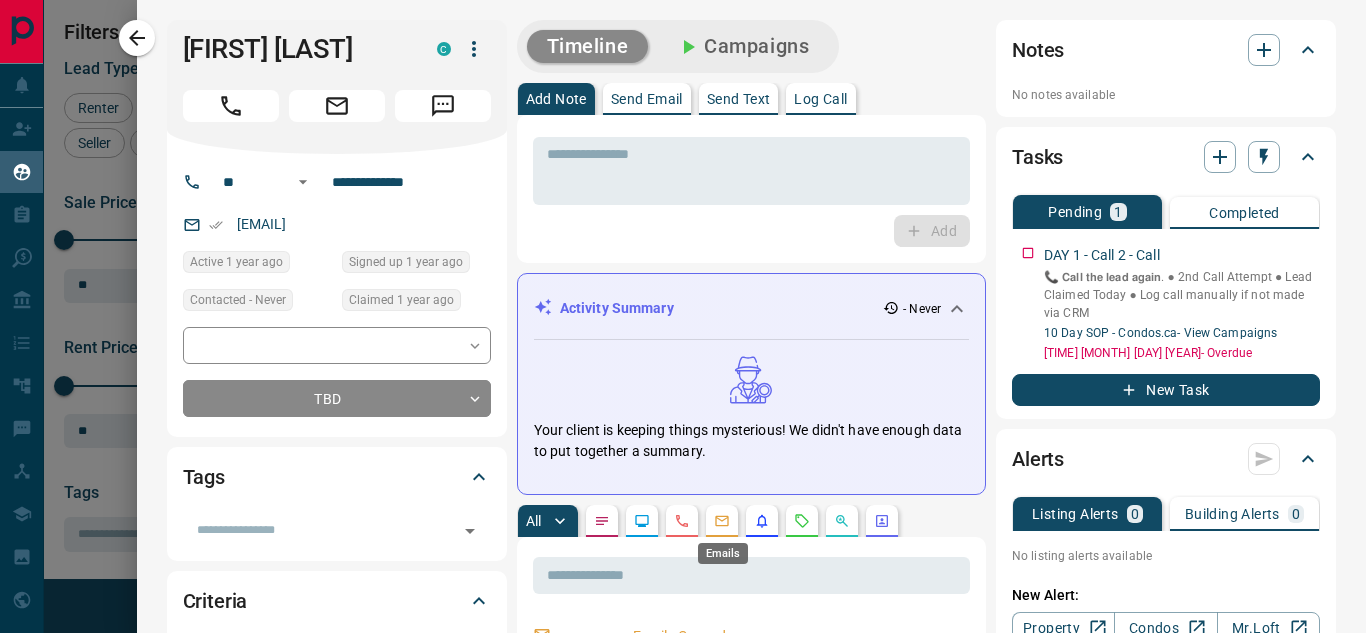 scroll, scrollTop: 0, scrollLeft: 0, axis: both 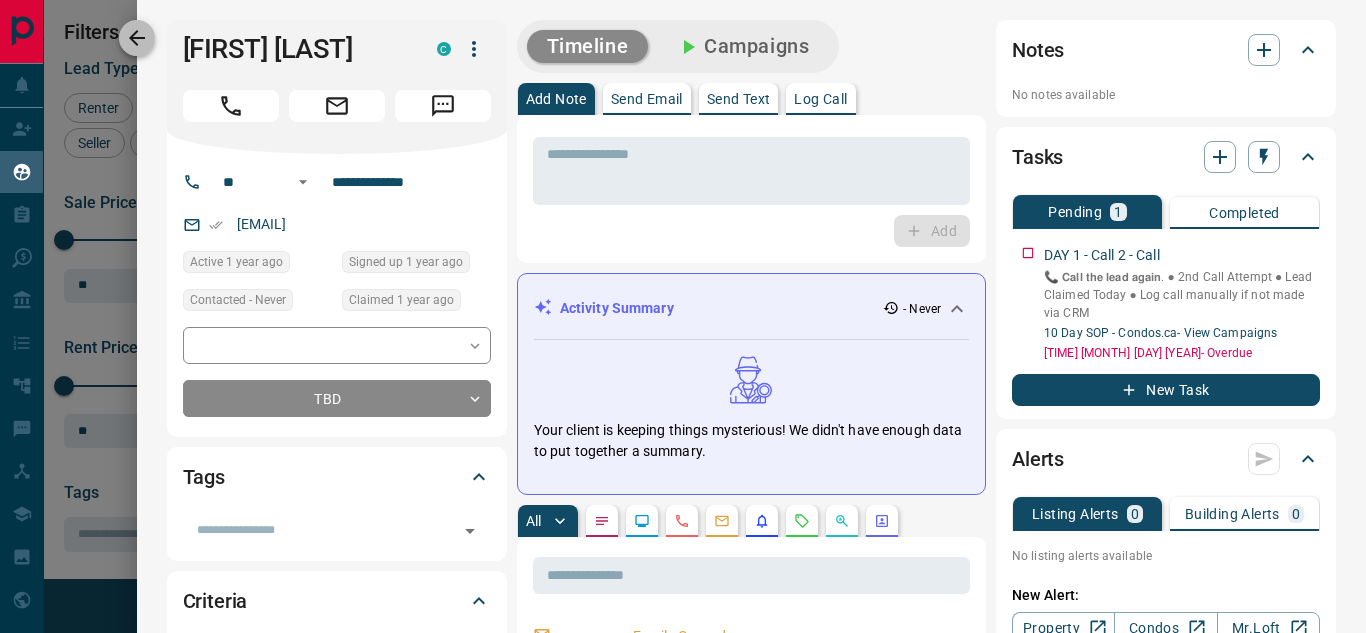 click 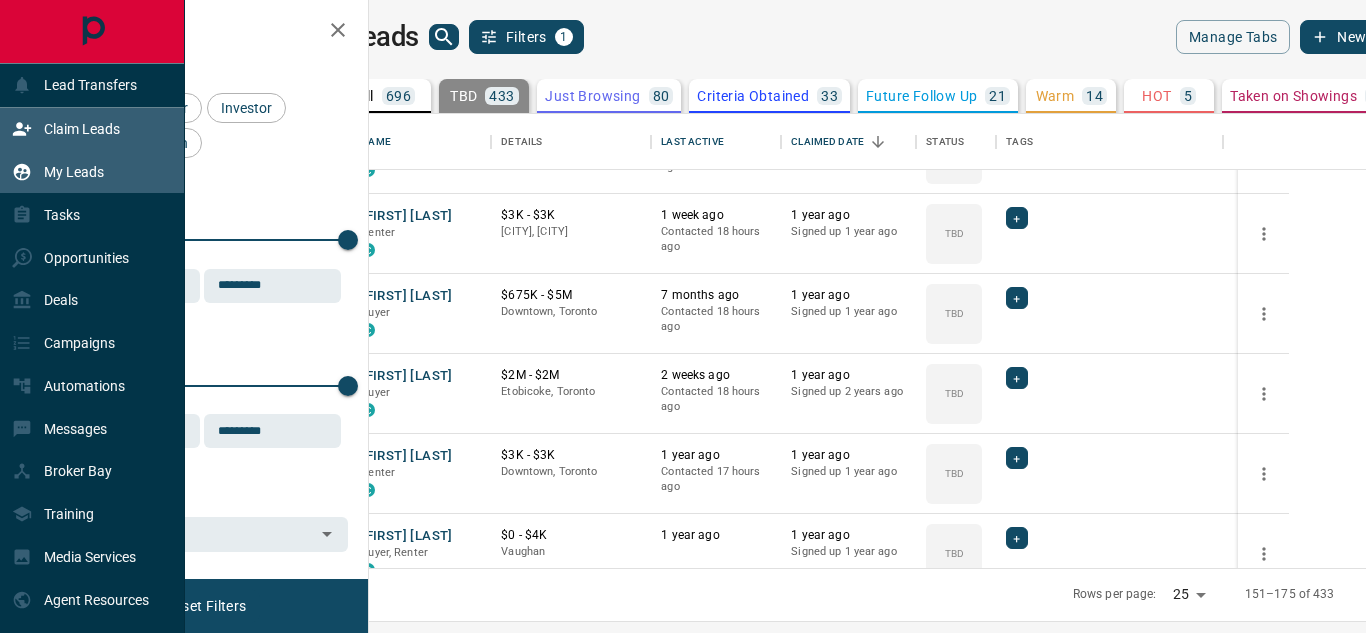click on "Claim Leads" at bounding box center [66, 129] 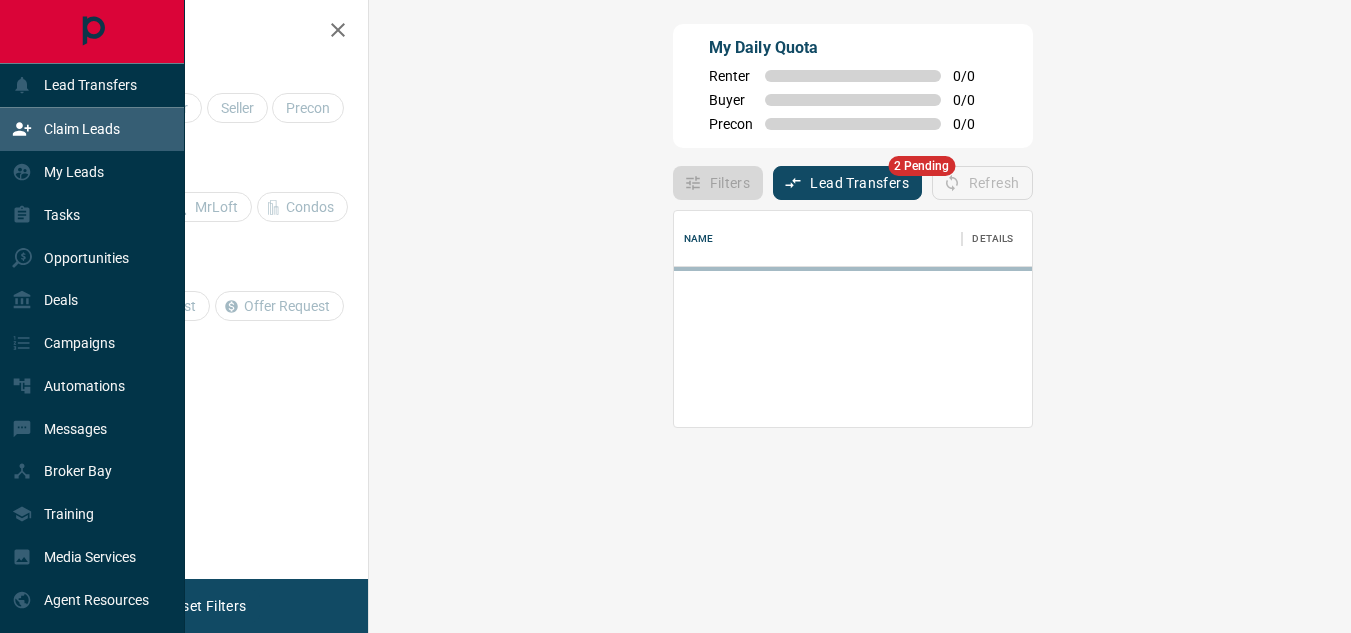 scroll, scrollTop: 16, scrollLeft: 16, axis: both 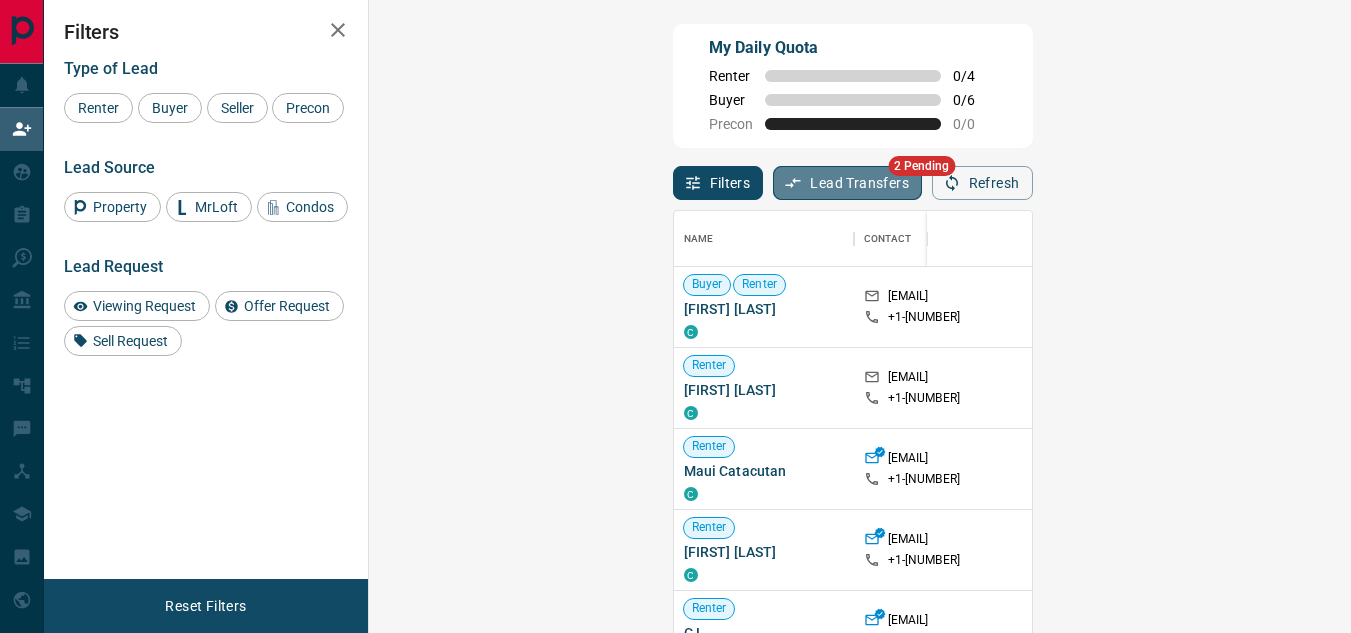 click on "Lead Transfers" at bounding box center (847, 183) 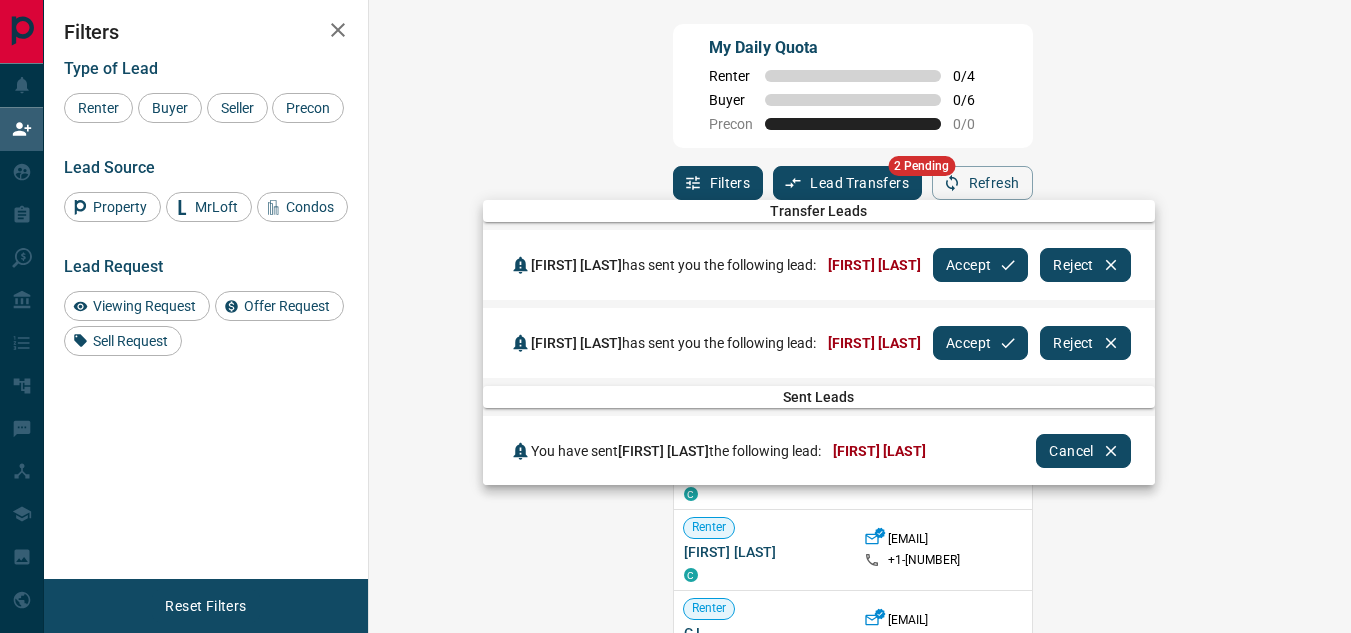 click at bounding box center [675, 316] 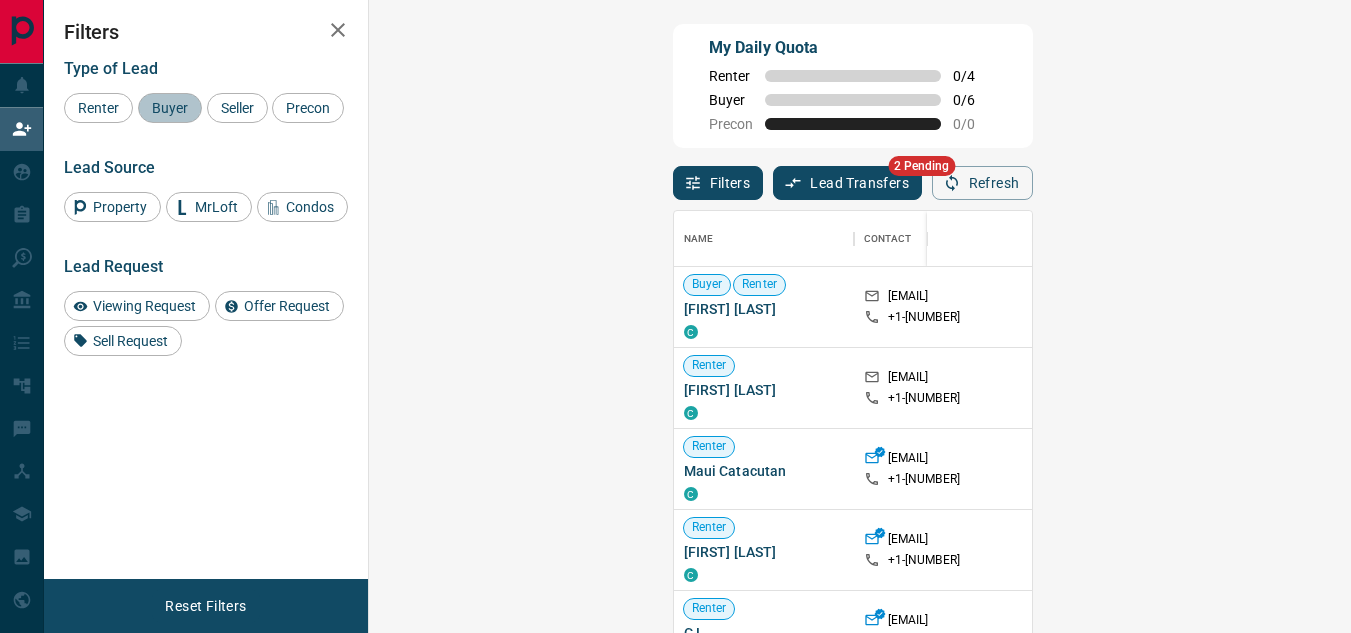 click on "Buyer" at bounding box center [170, 108] 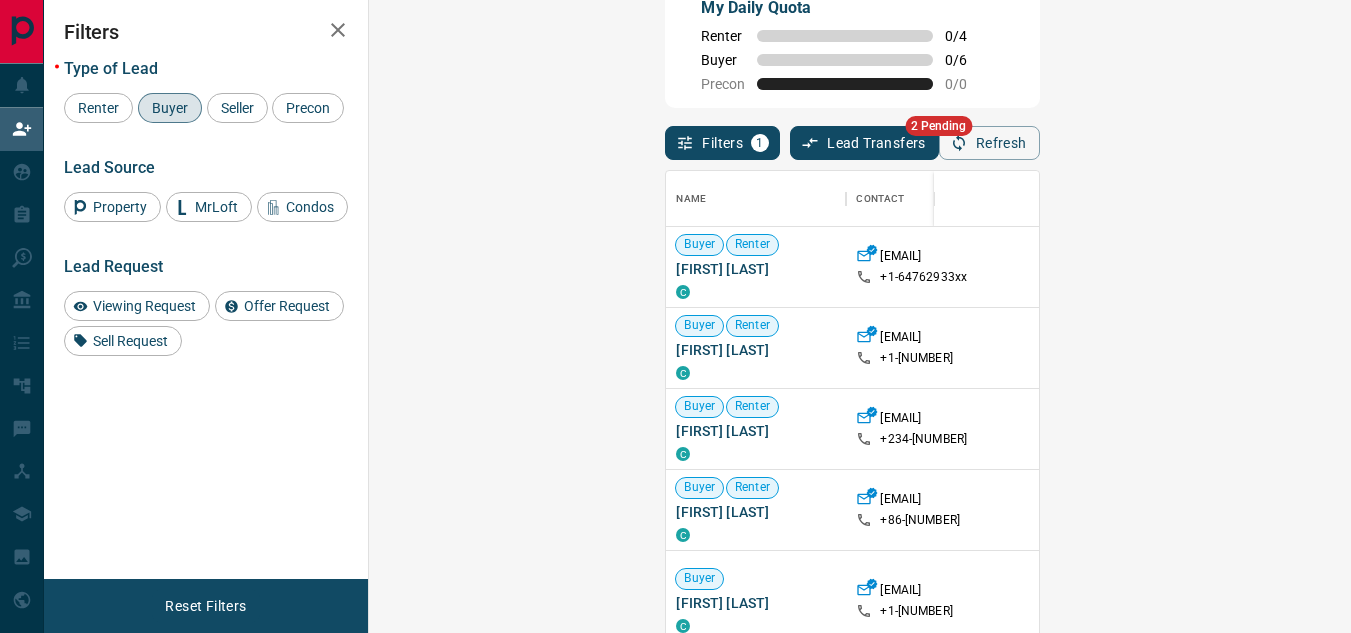 scroll, scrollTop: 53, scrollLeft: 0, axis: vertical 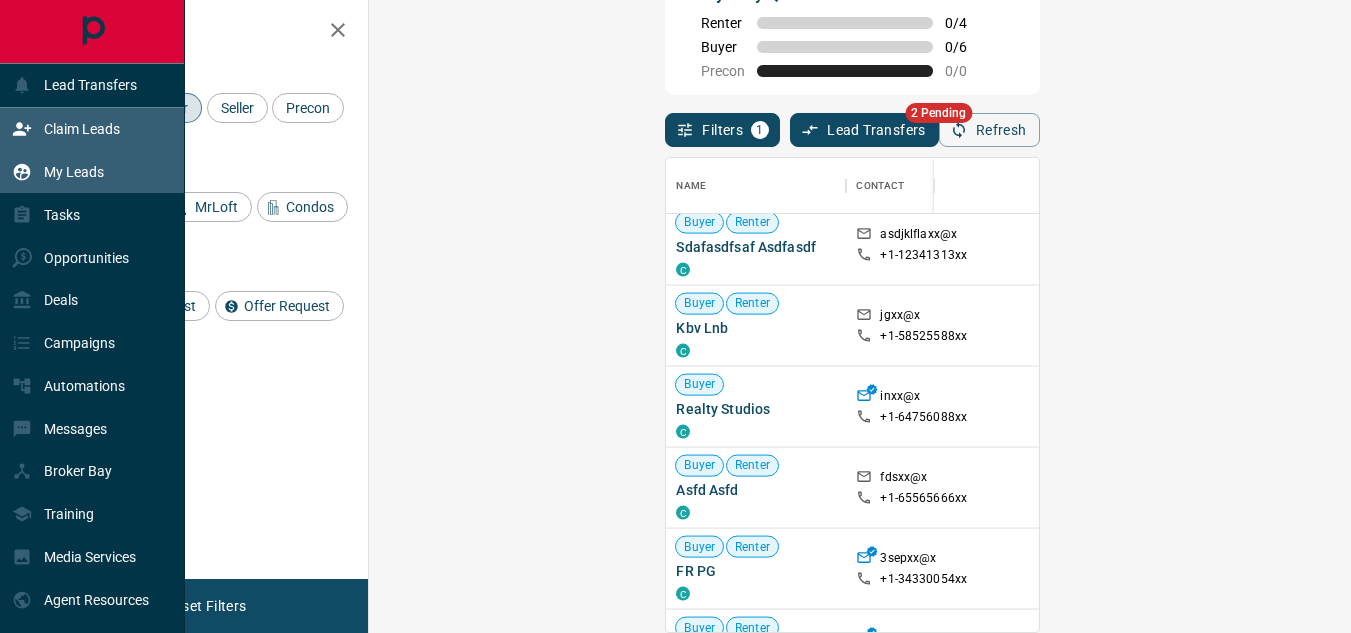 click on "My Leads" at bounding box center (74, 172) 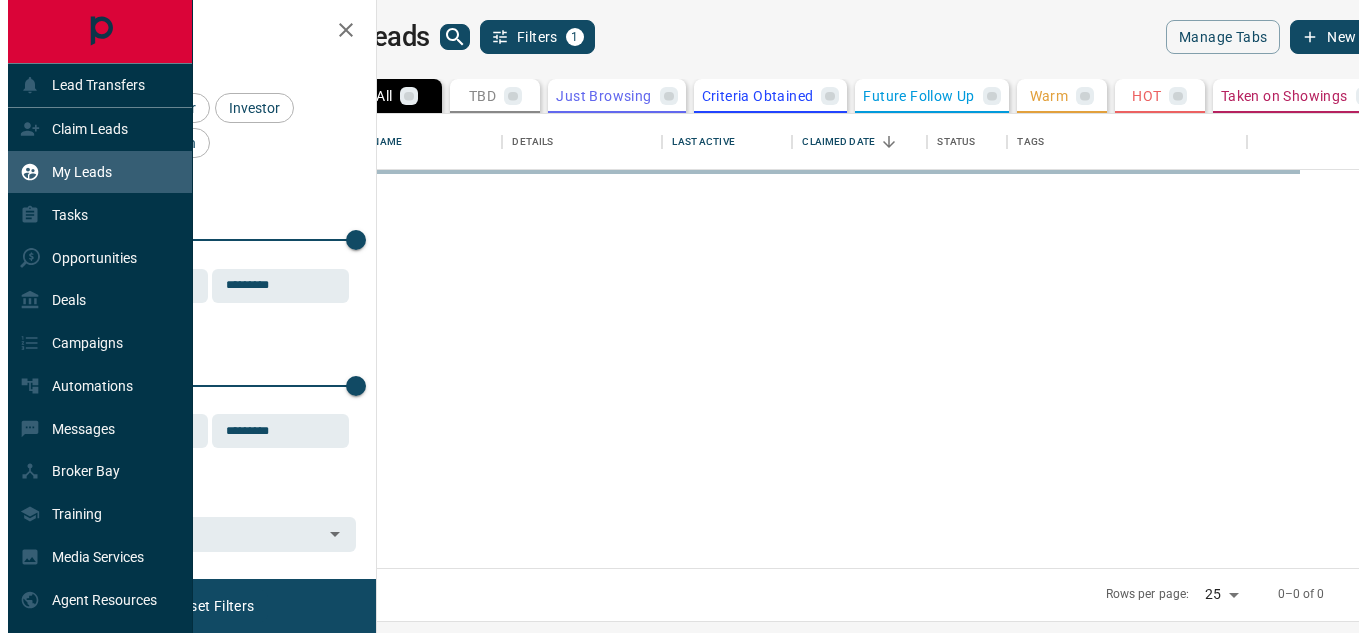 scroll, scrollTop: 0, scrollLeft: 0, axis: both 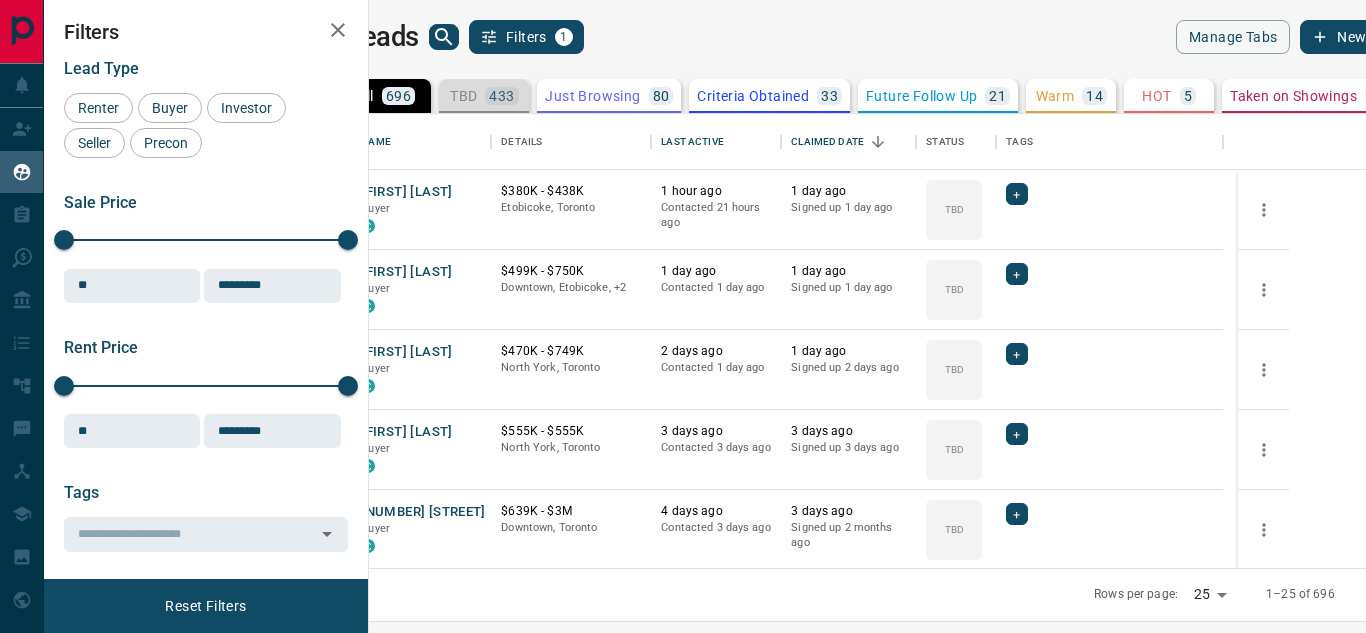 click on "433" at bounding box center (501, 96) 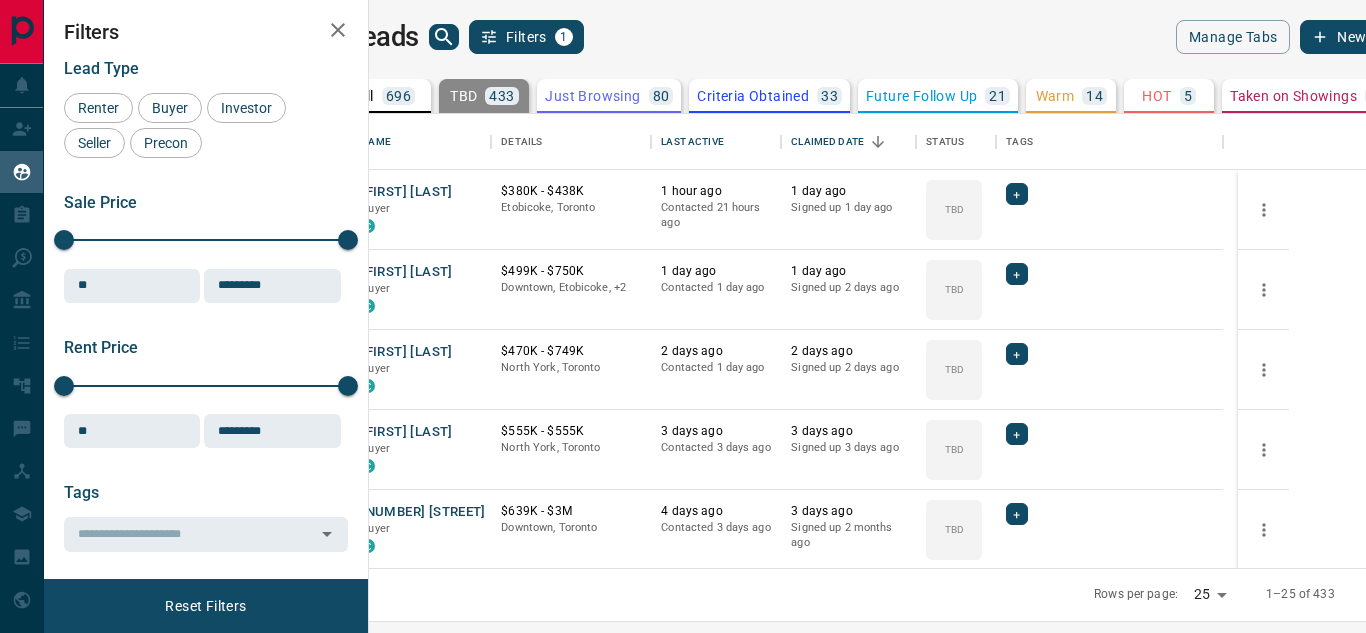 click 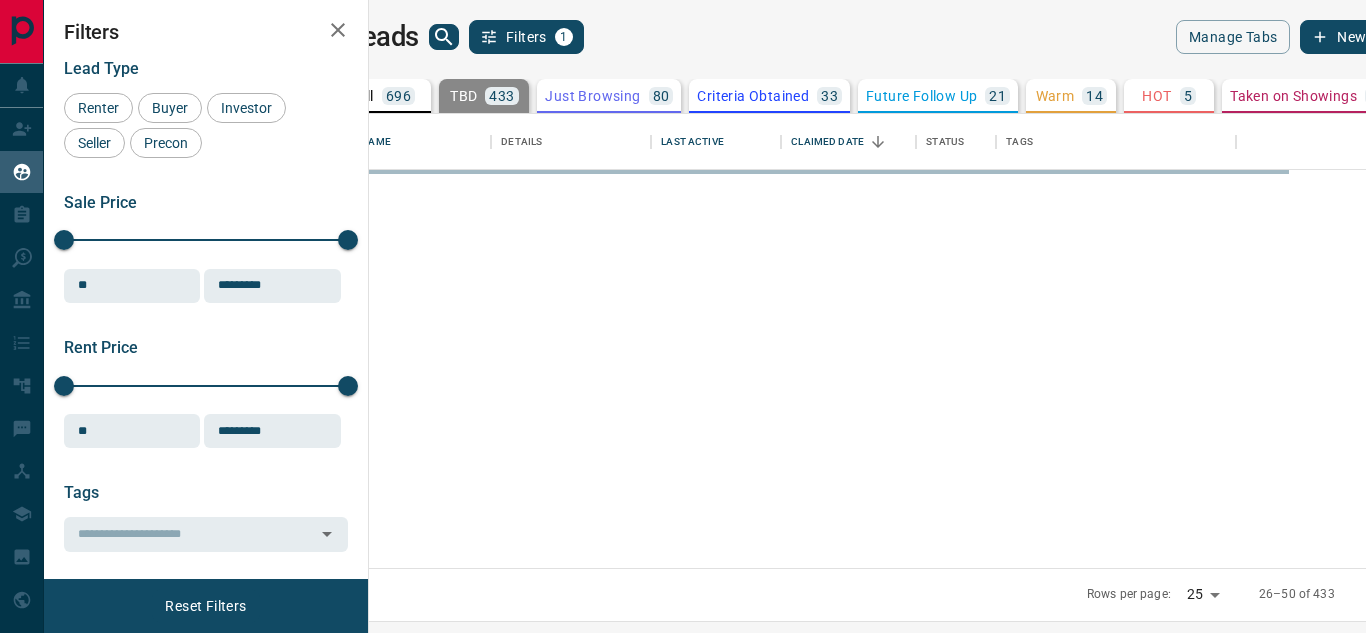 click 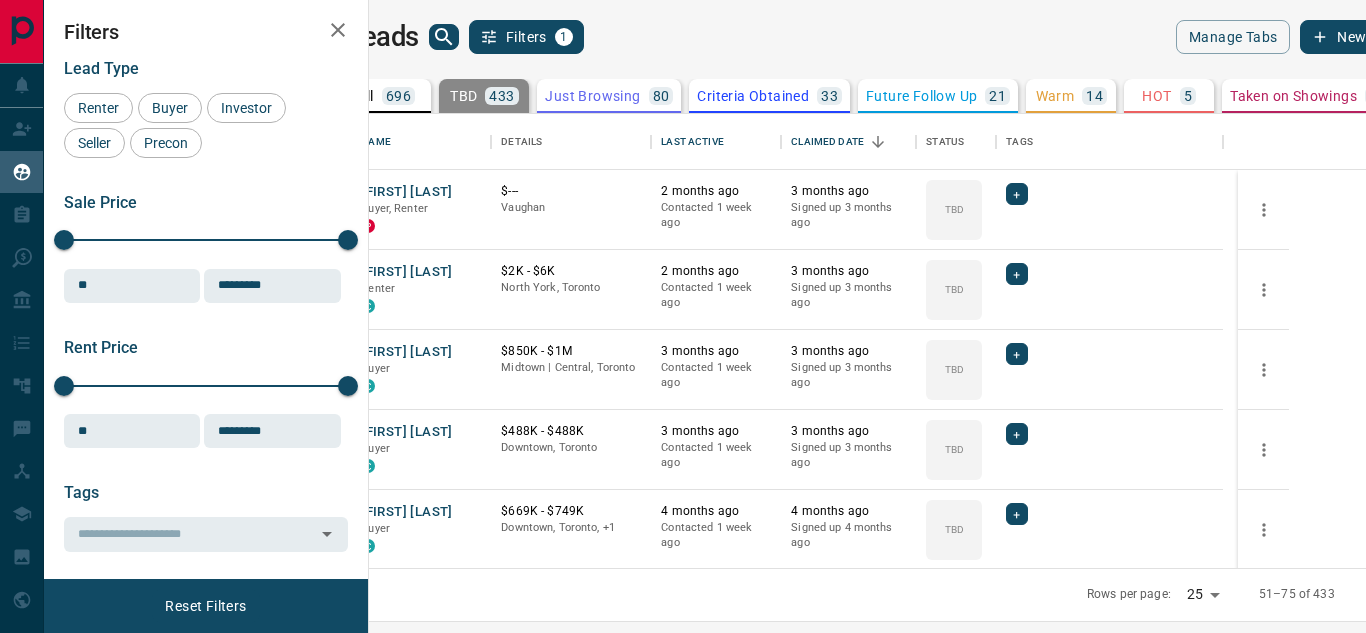 click 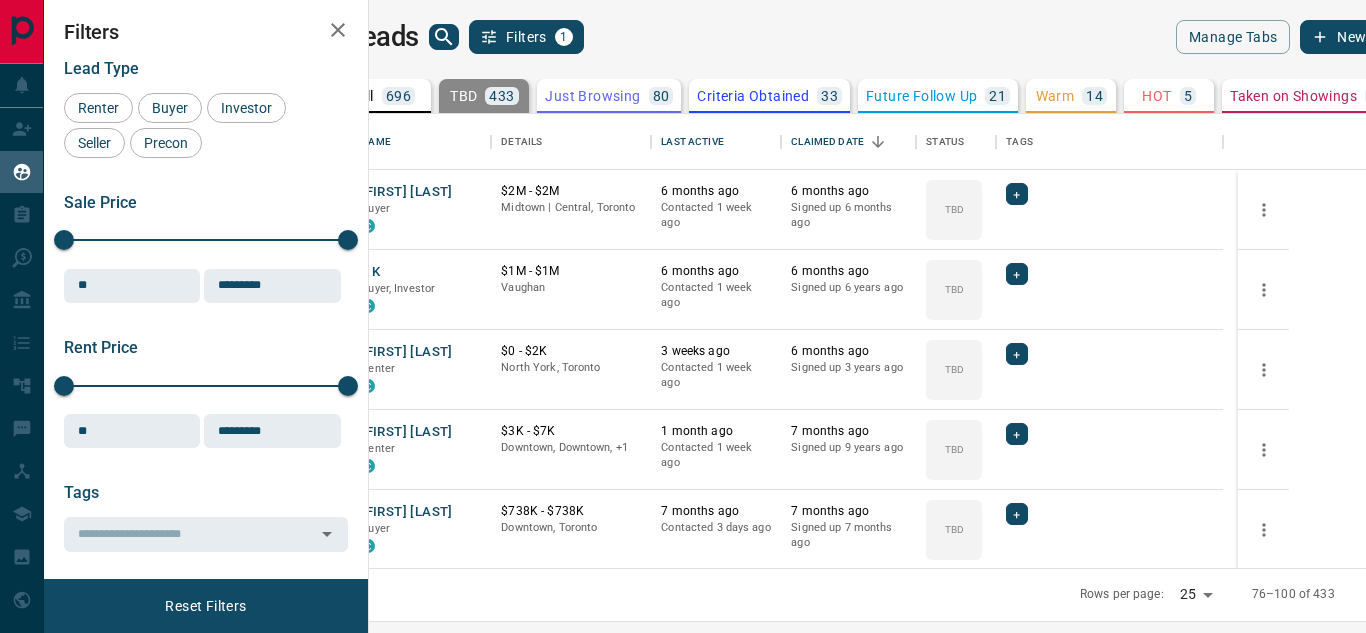 click 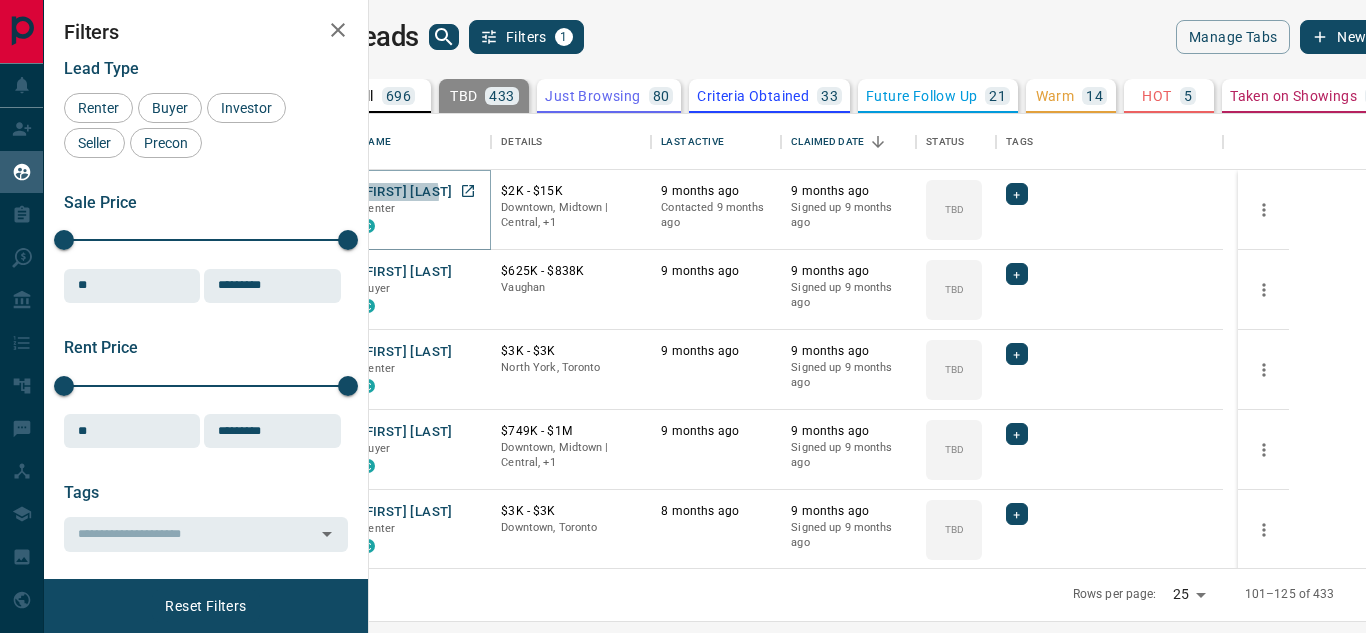click on "[FIRST] [LAST]" at bounding box center (406, 192) 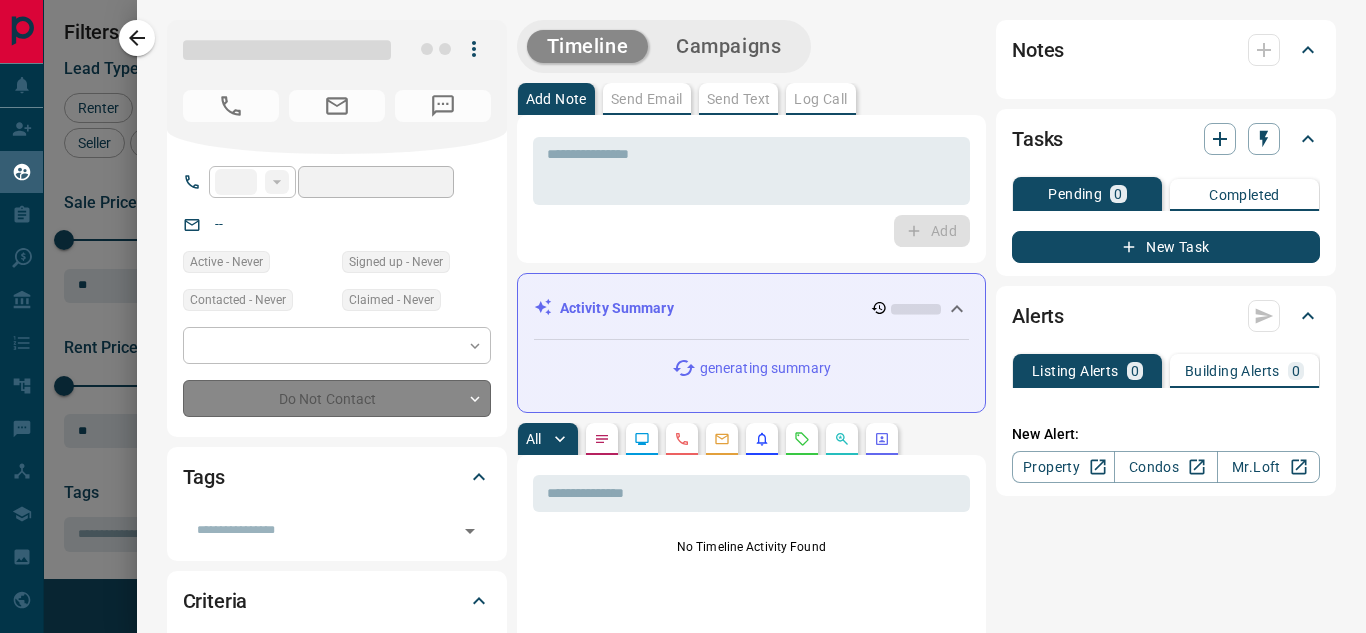 type on "**" 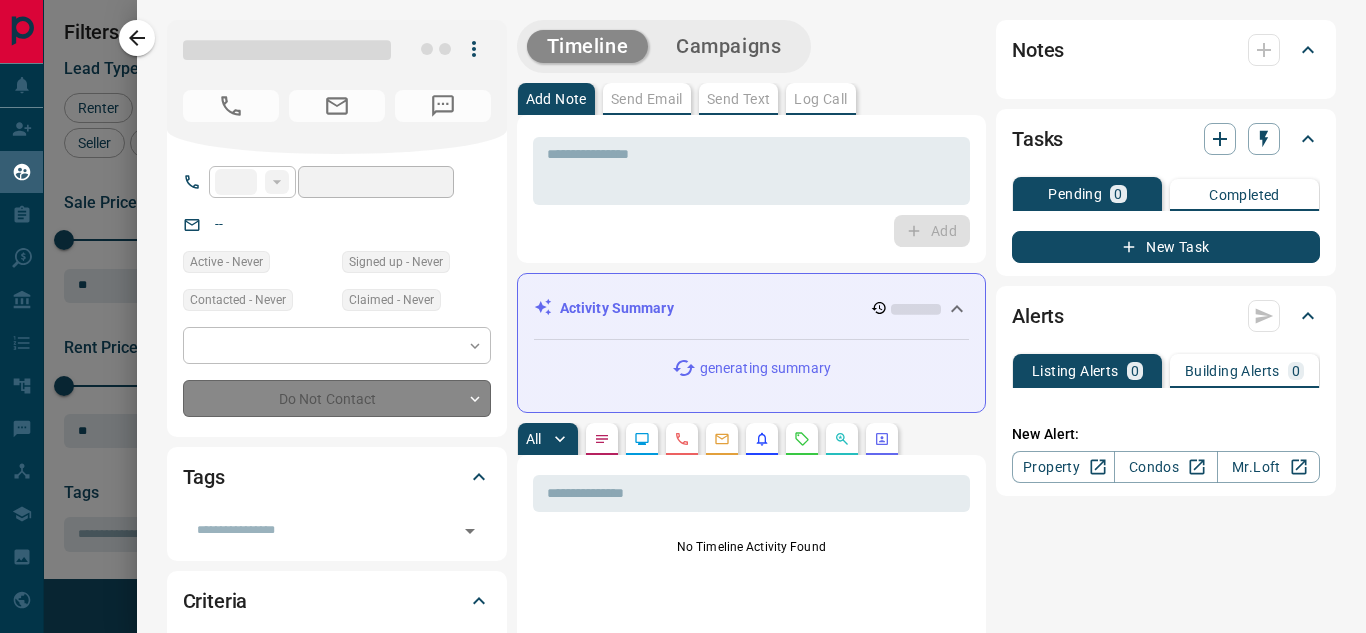 type on "**" 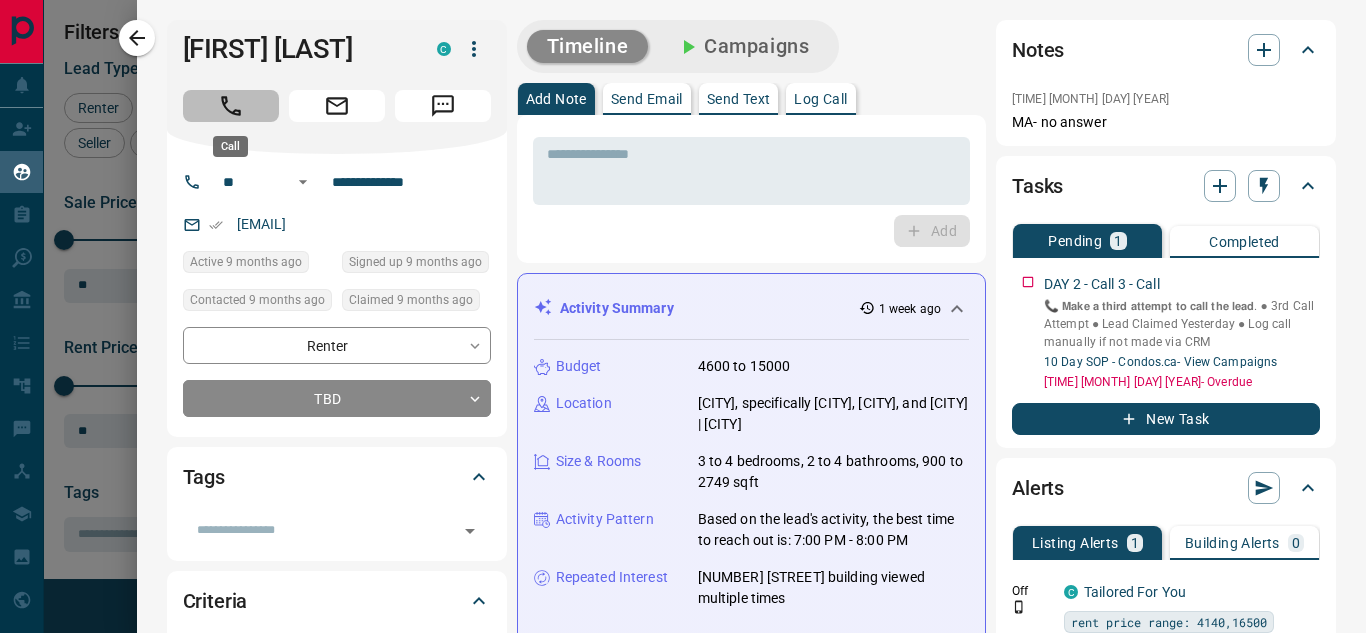 click at bounding box center [231, 106] 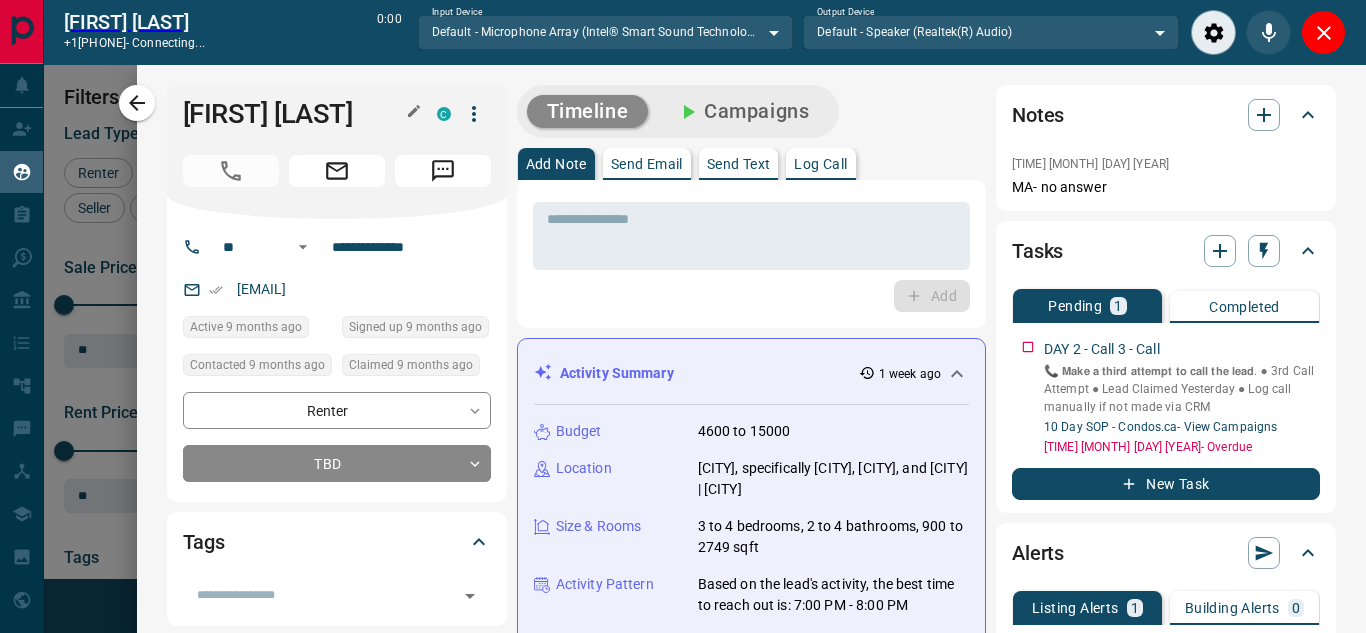 scroll, scrollTop: 377, scrollLeft: 973, axis: both 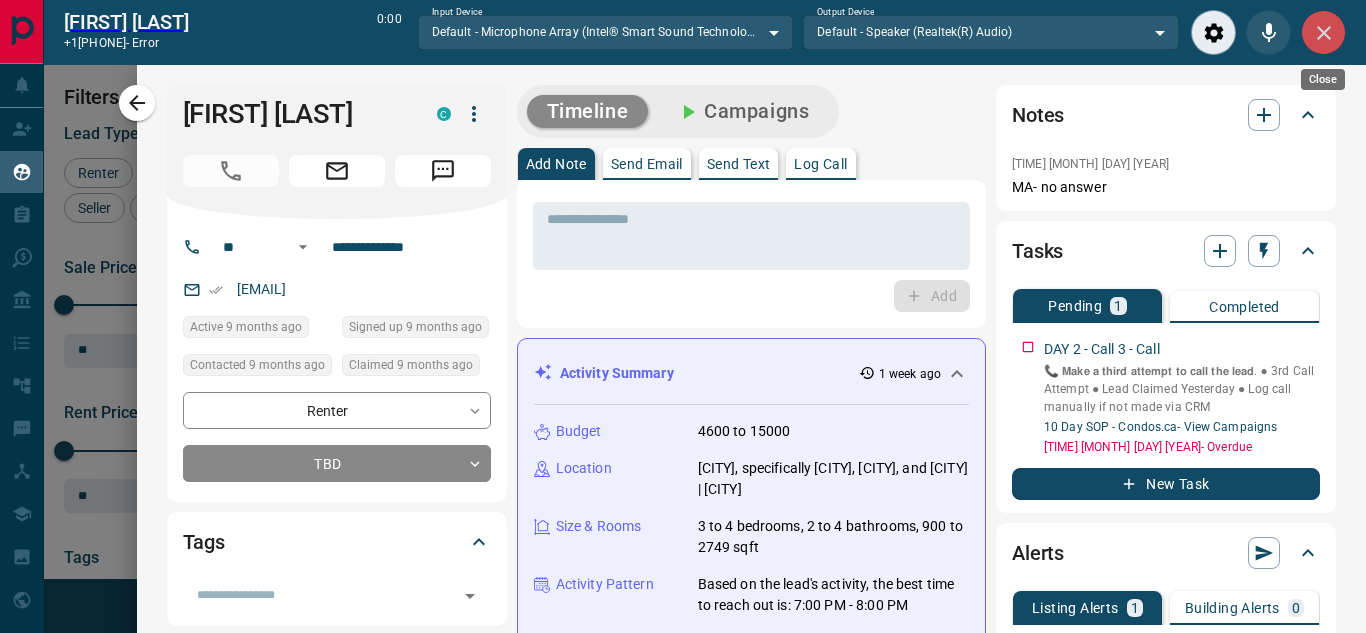 click 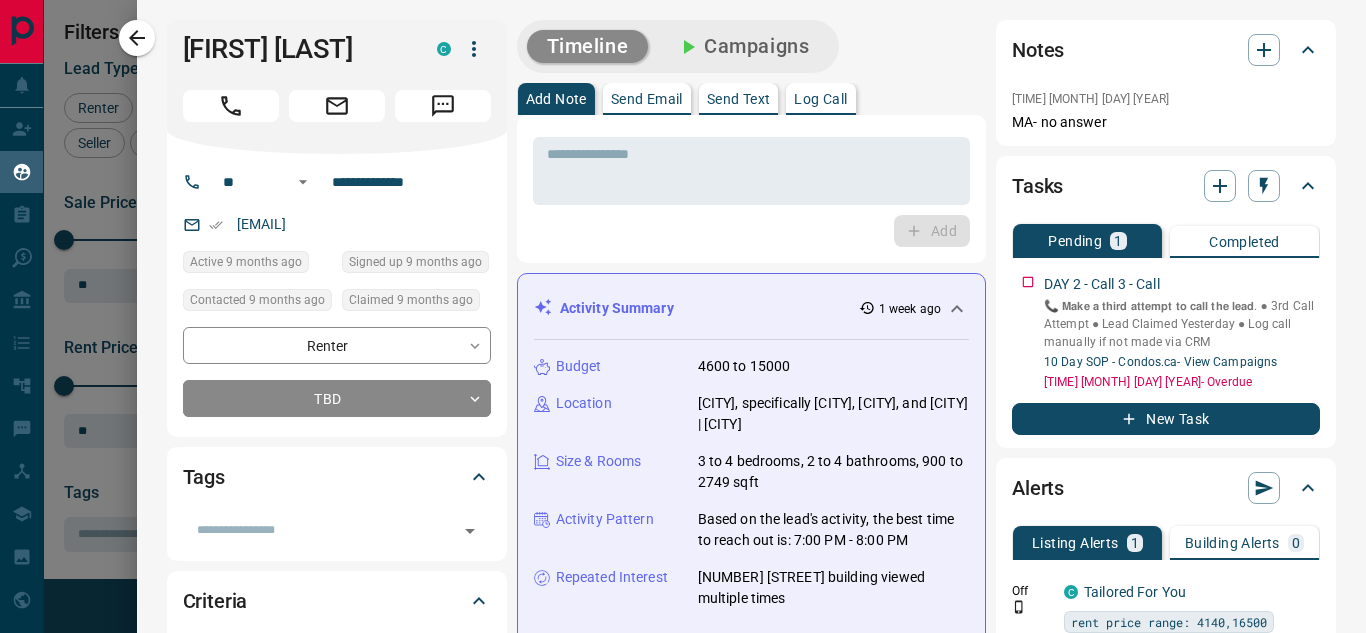scroll, scrollTop: 16, scrollLeft: 16, axis: both 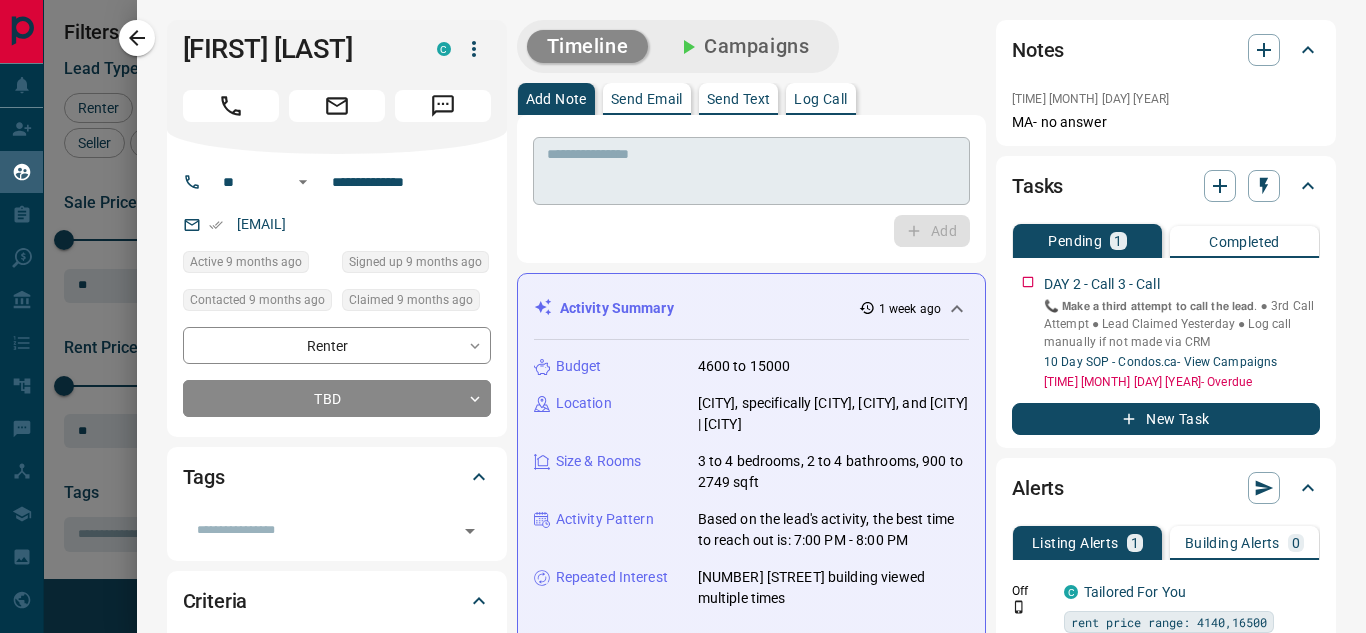 drag, startPoint x: 624, startPoint y: 205, endPoint x: 625, endPoint y: 167, distance: 38.013157 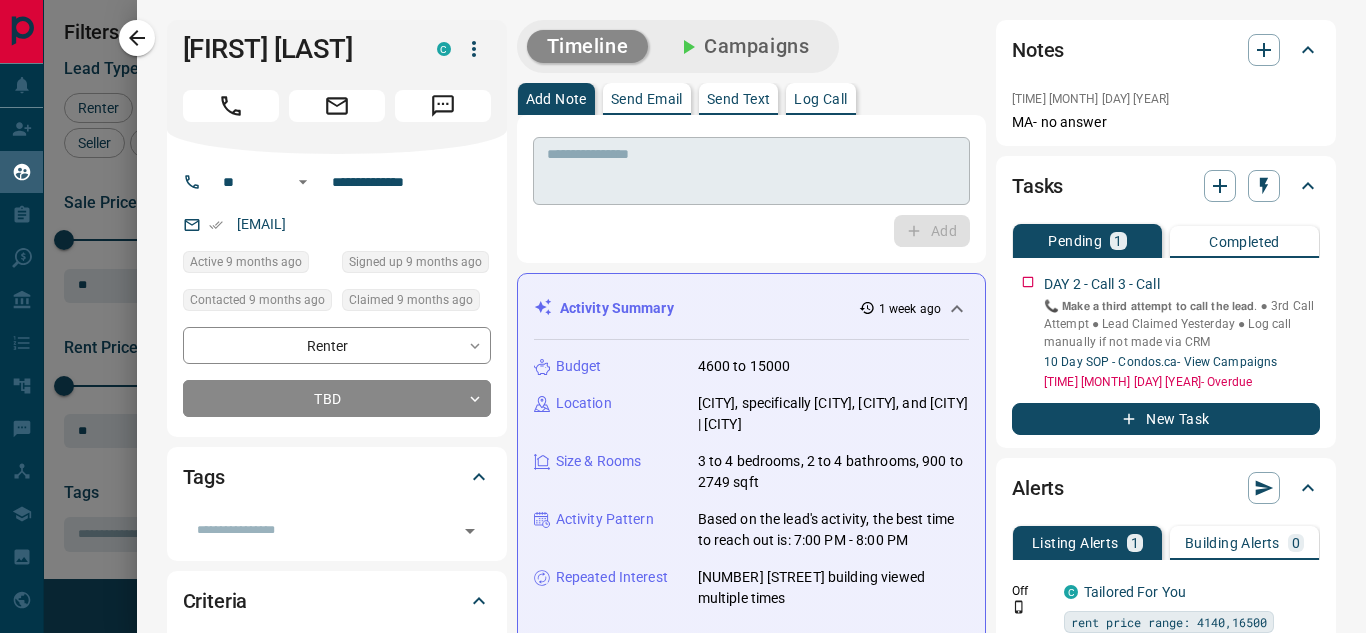 click on "* ​ Add" at bounding box center (751, 189) 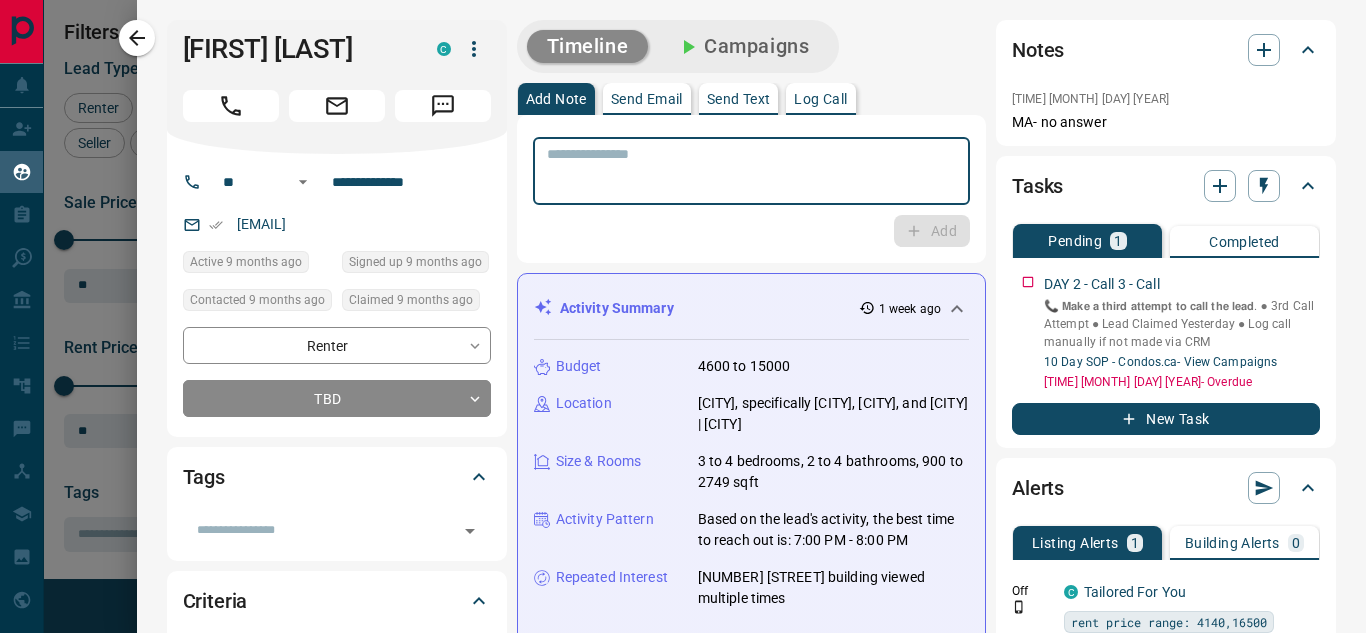 click at bounding box center [751, 171] 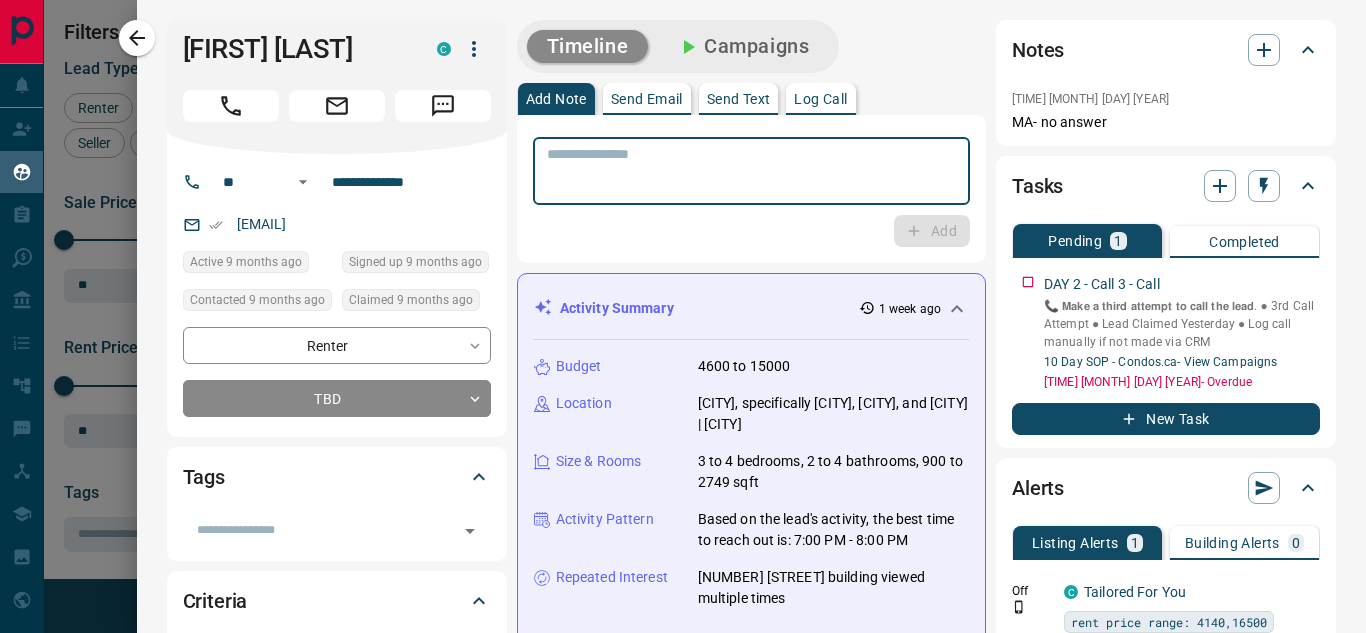 paste on "*" 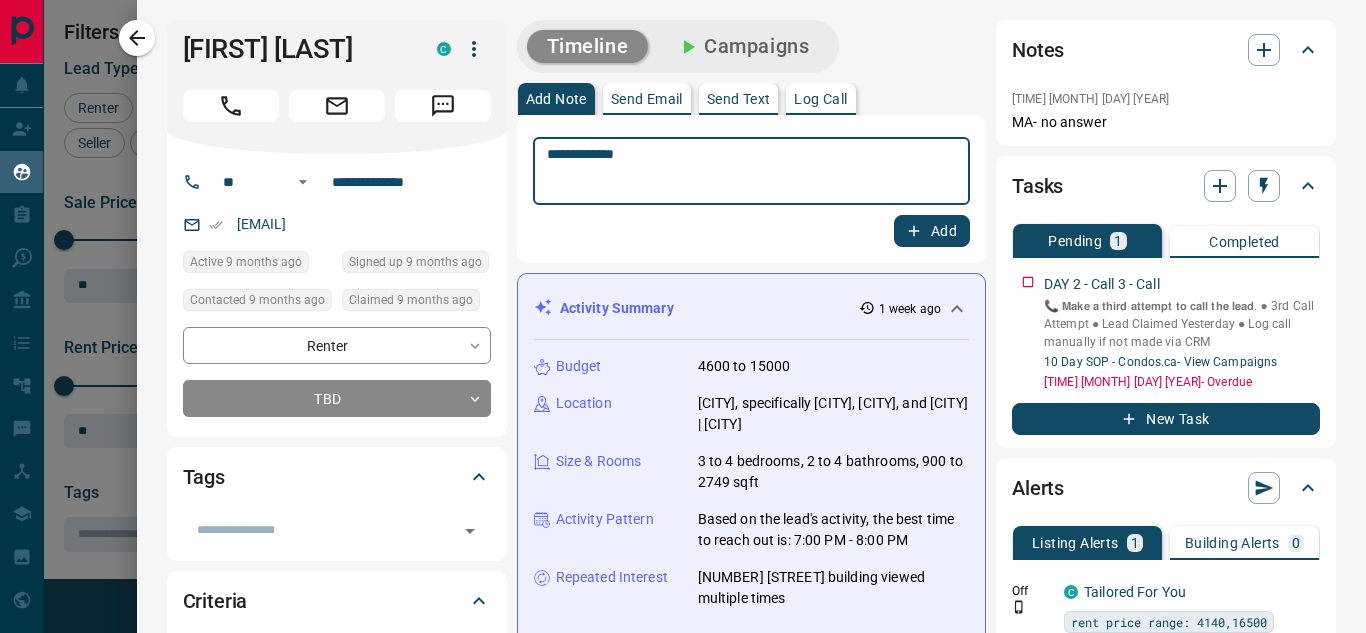 type on "**********" 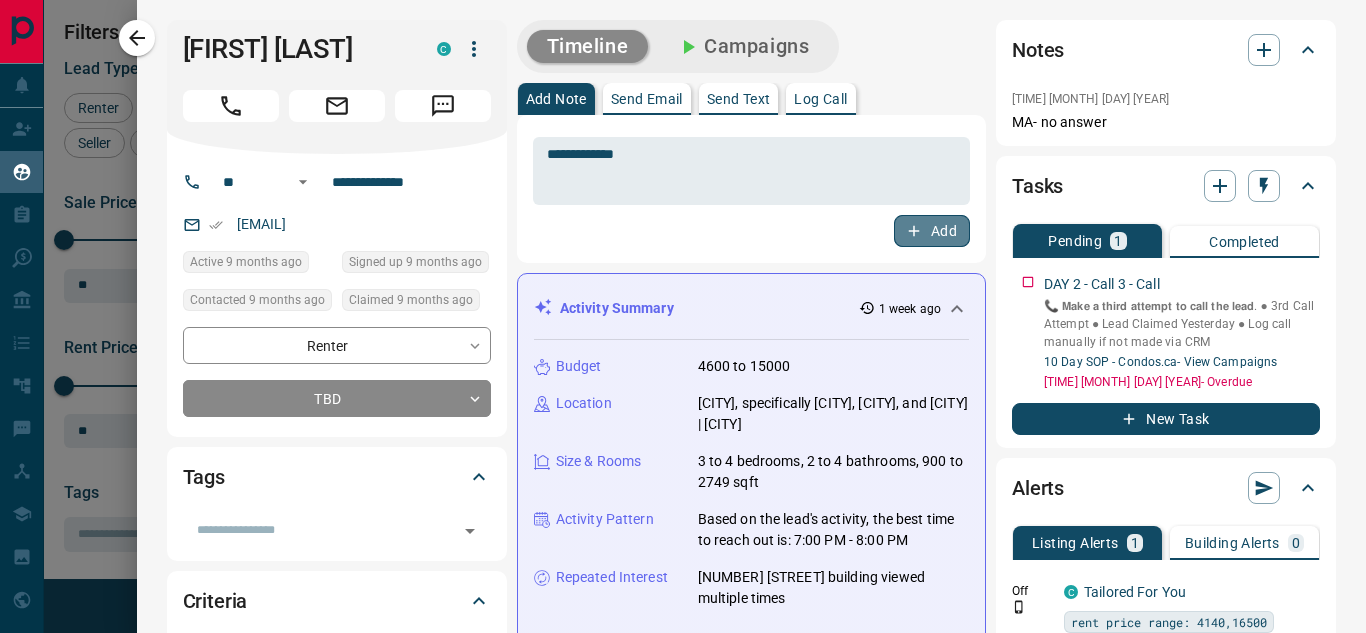 click 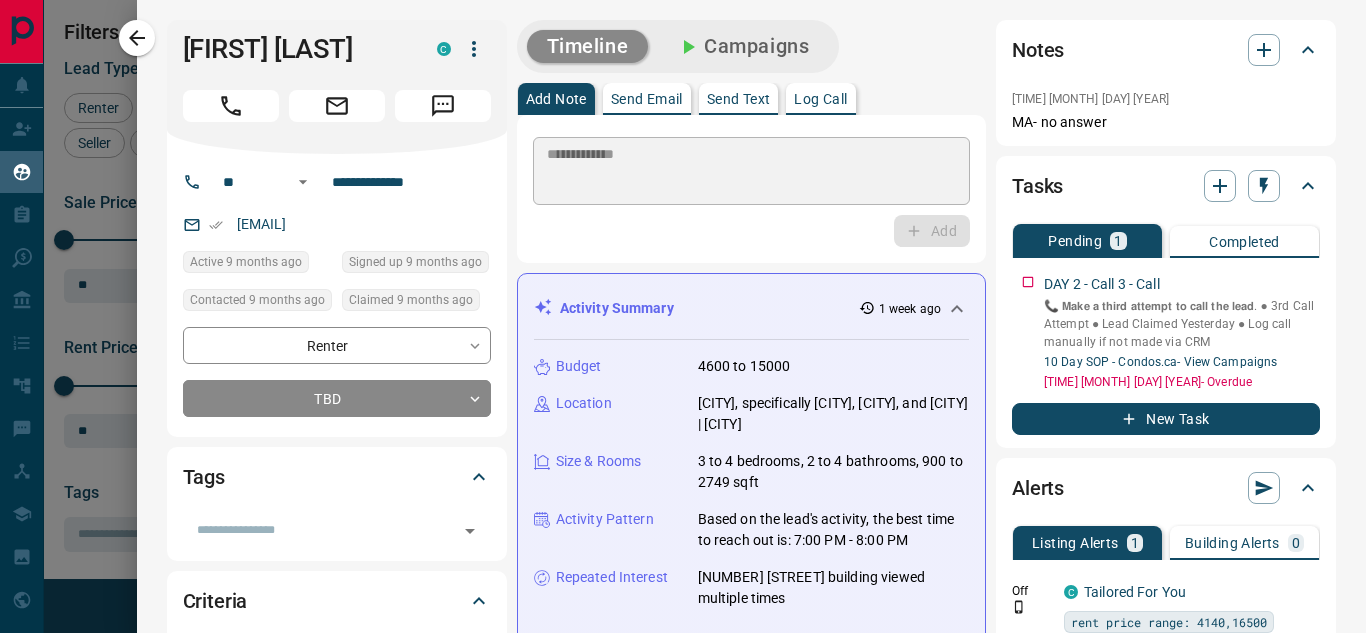 type 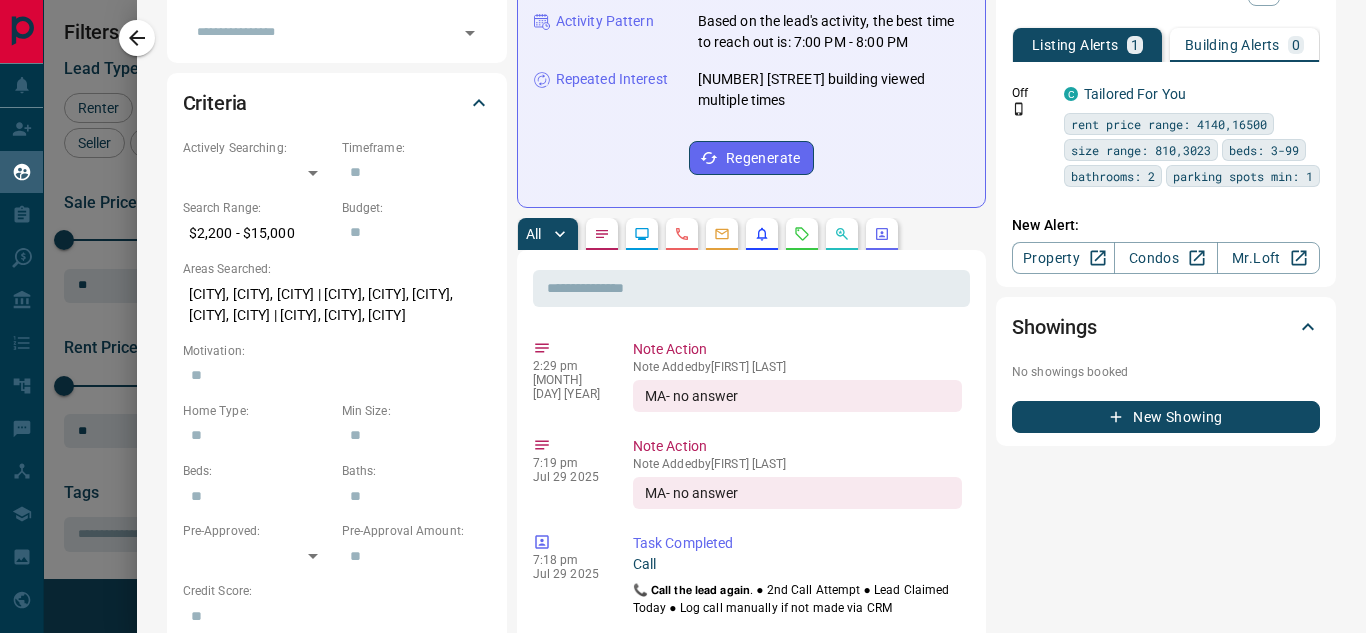 scroll, scrollTop: 520, scrollLeft: 0, axis: vertical 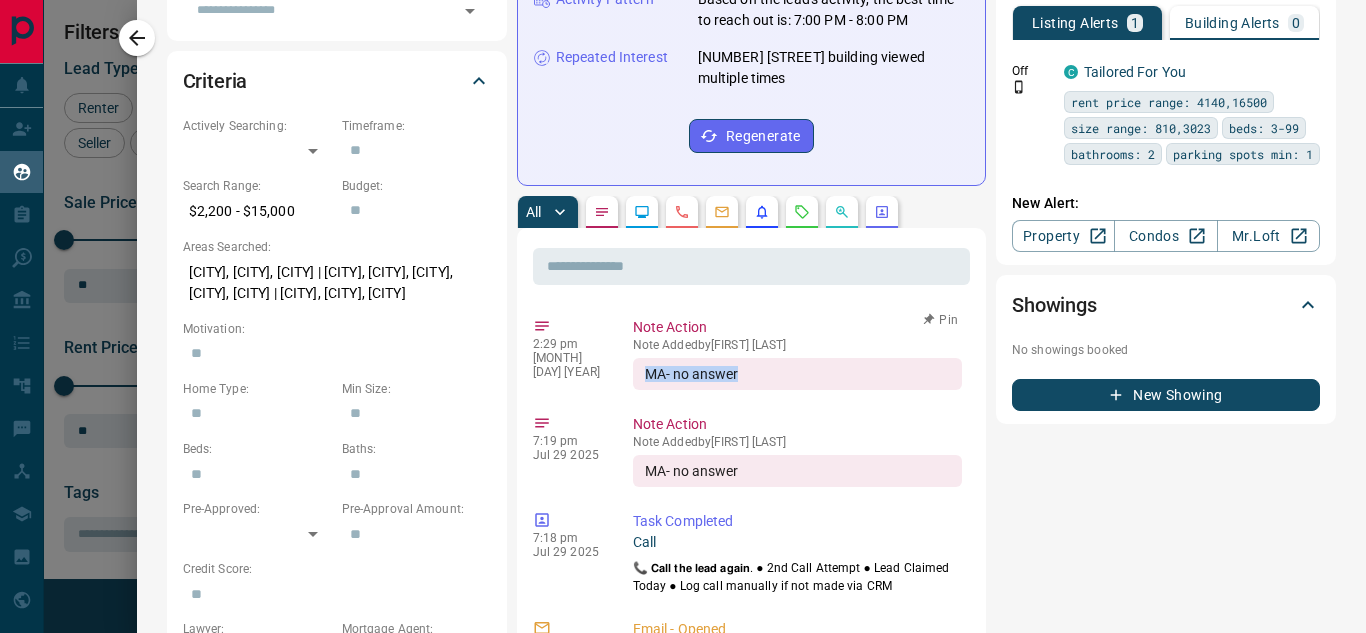 drag, startPoint x: 766, startPoint y: 367, endPoint x: 636, endPoint y: 367, distance: 130 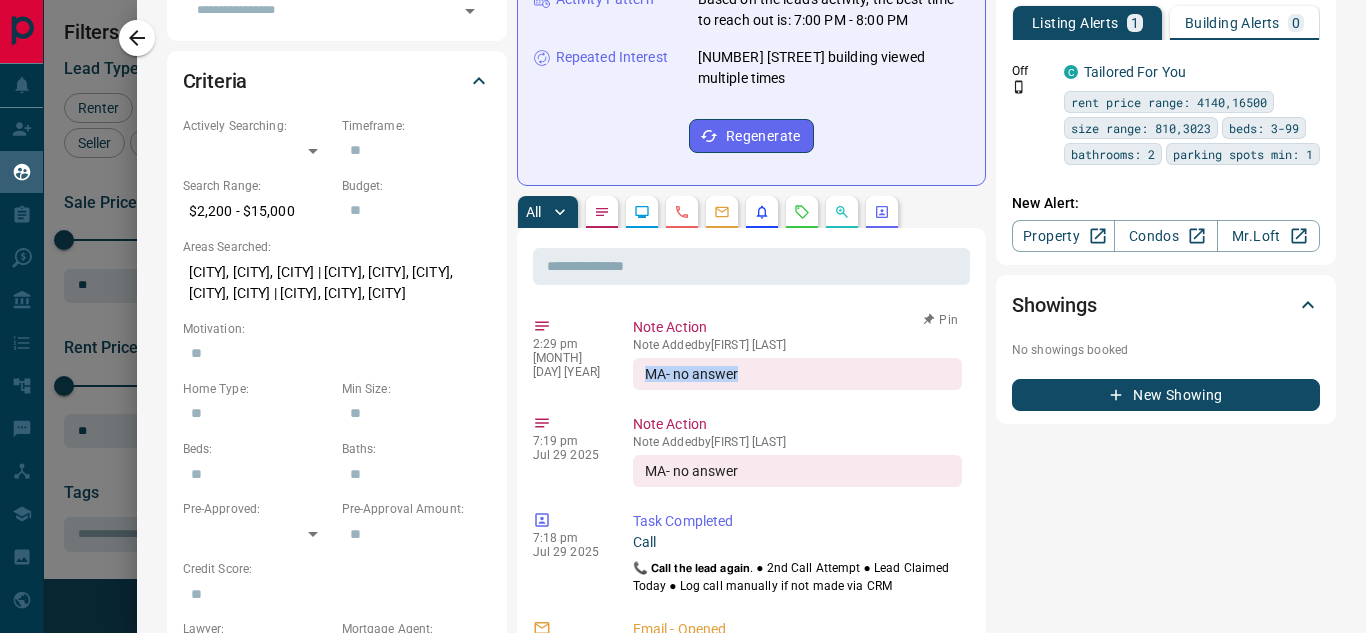 click on "MA- no answer" at bounding box center [797, 374] 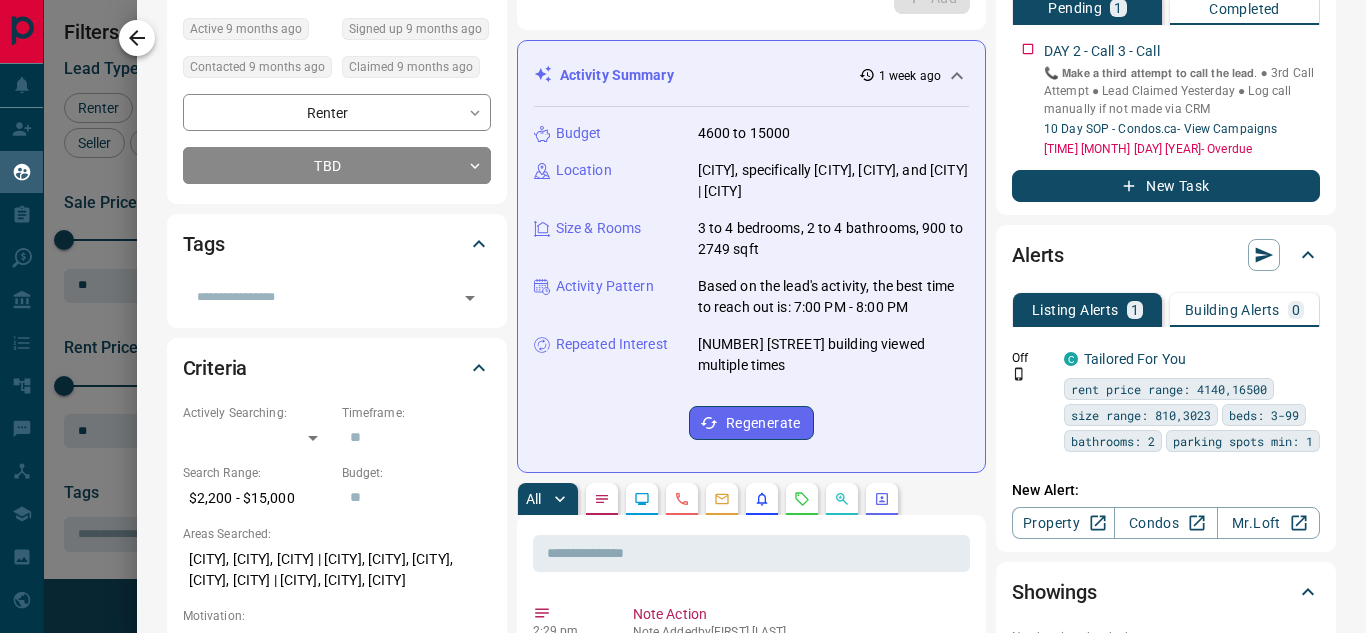 scroll, scrollTop: 232, scrollLeft: 0, axis: vertical 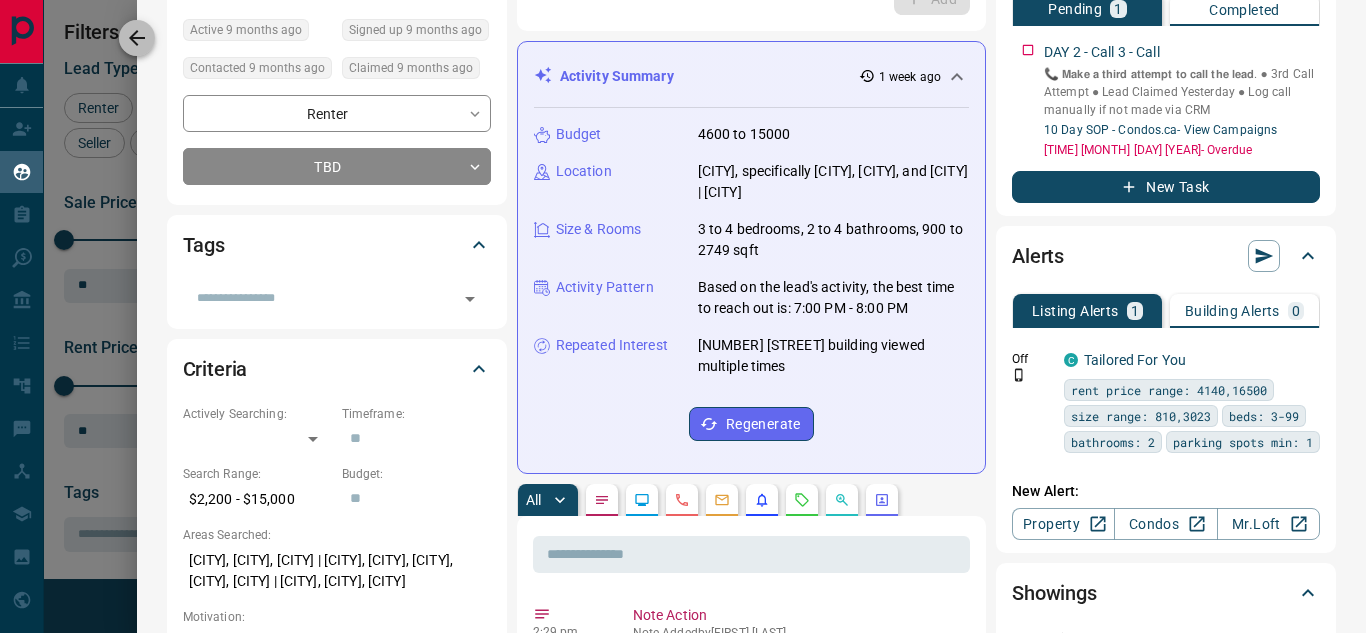 click 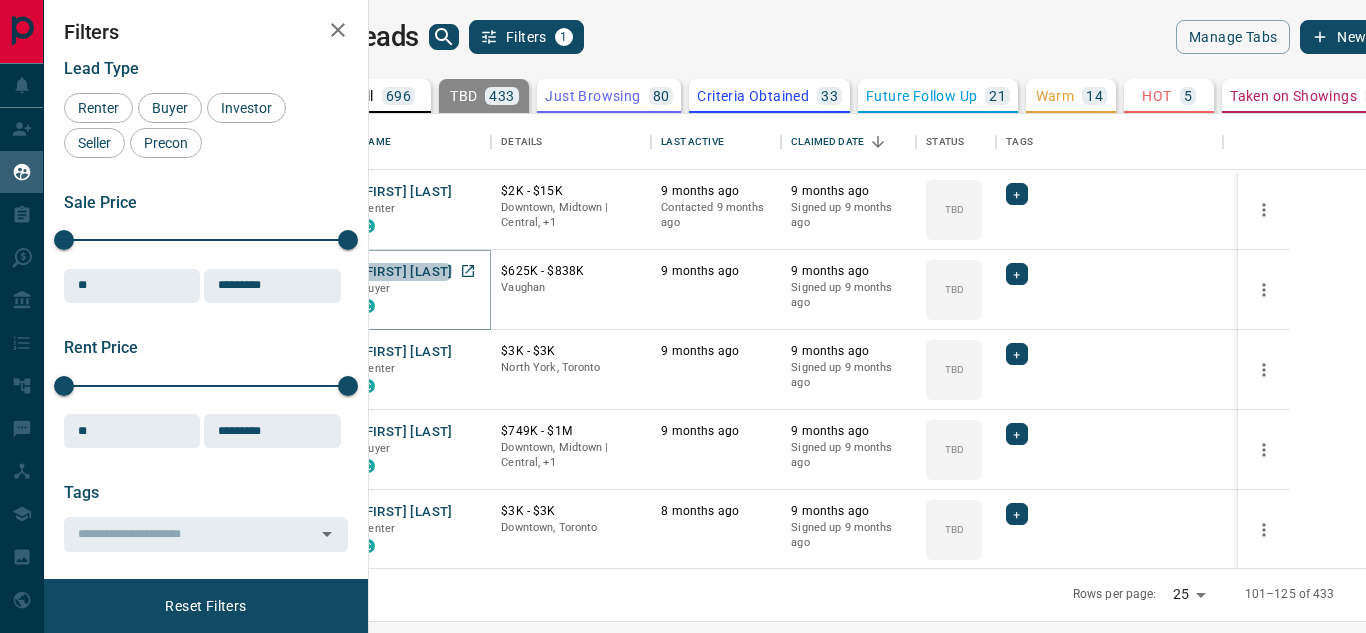 click on "[FIRST] [LAST]" at bounding box center [406, 272] 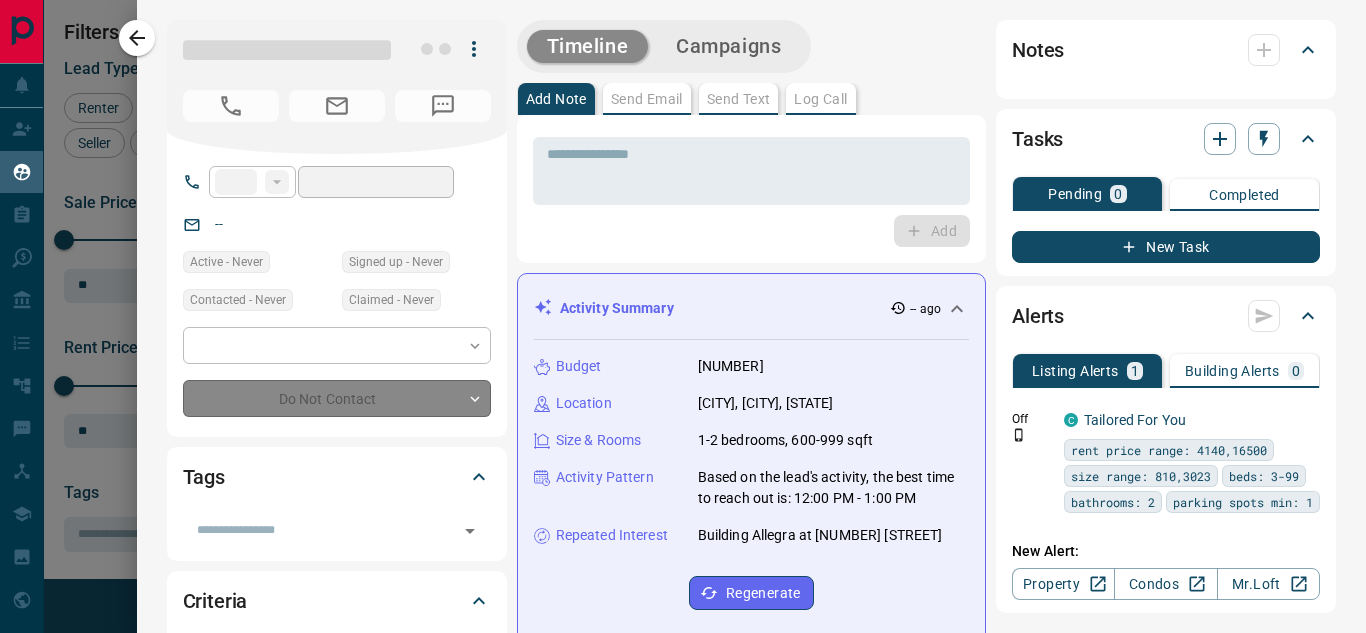 type on "**" 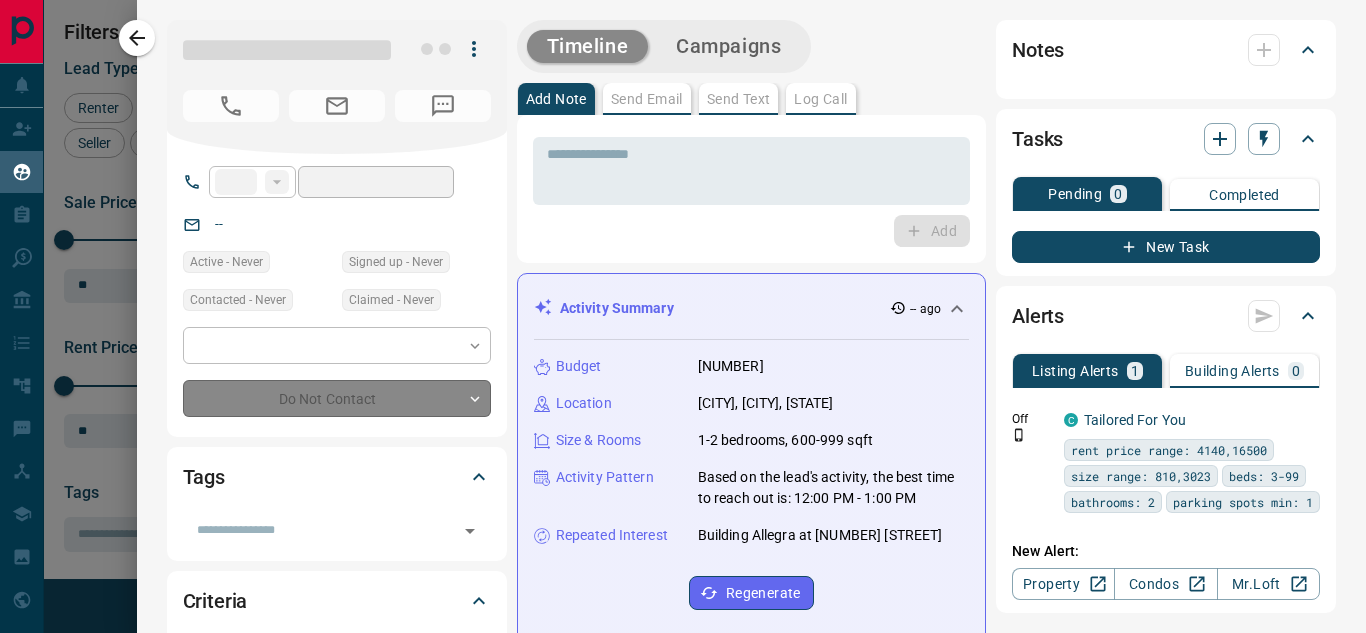 type on "**********" 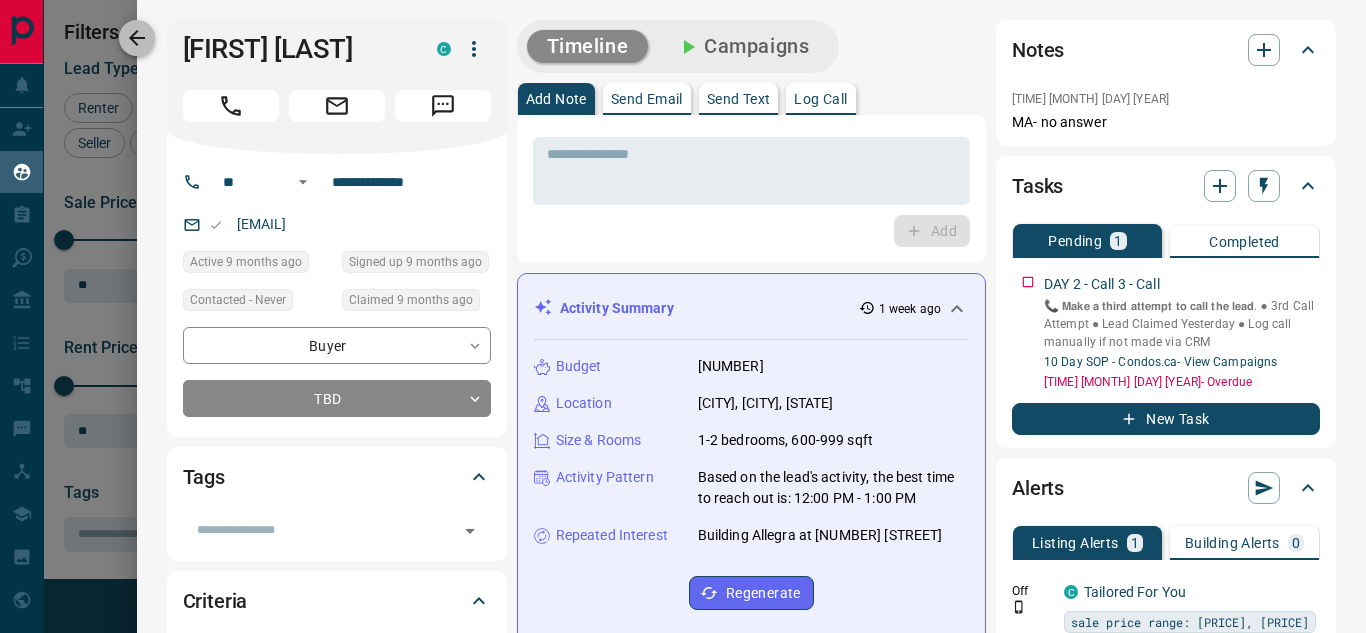 click at bounding box center (137, 38) 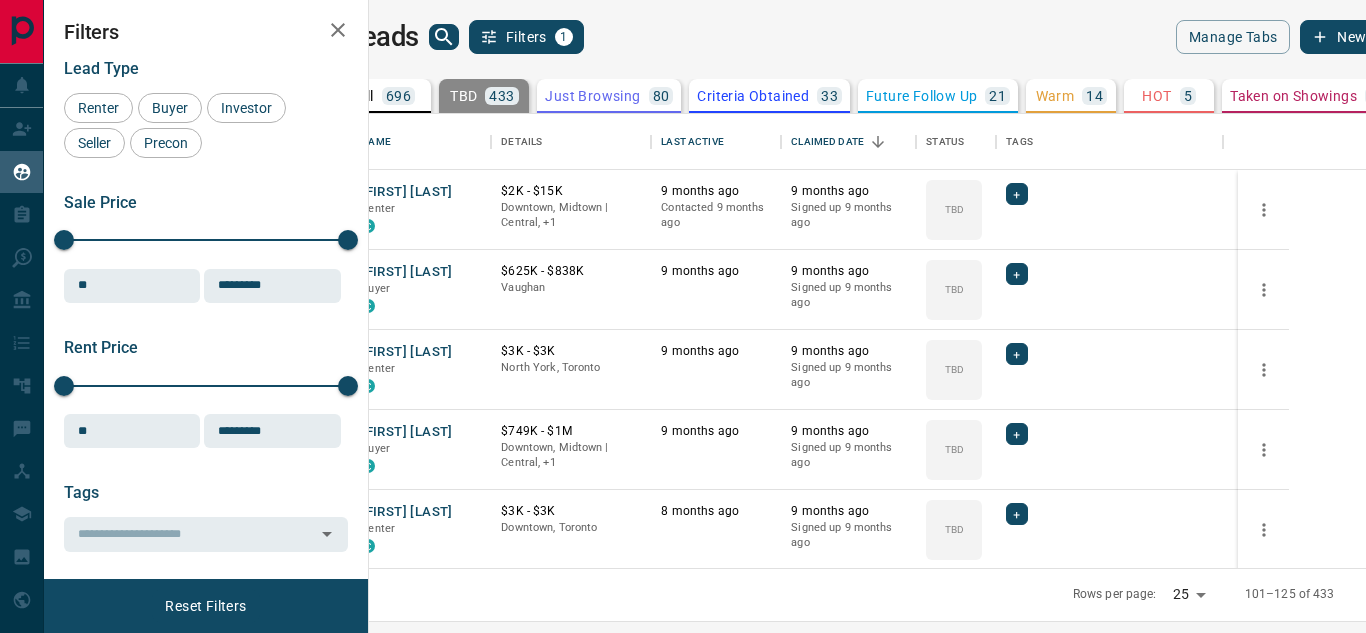 click 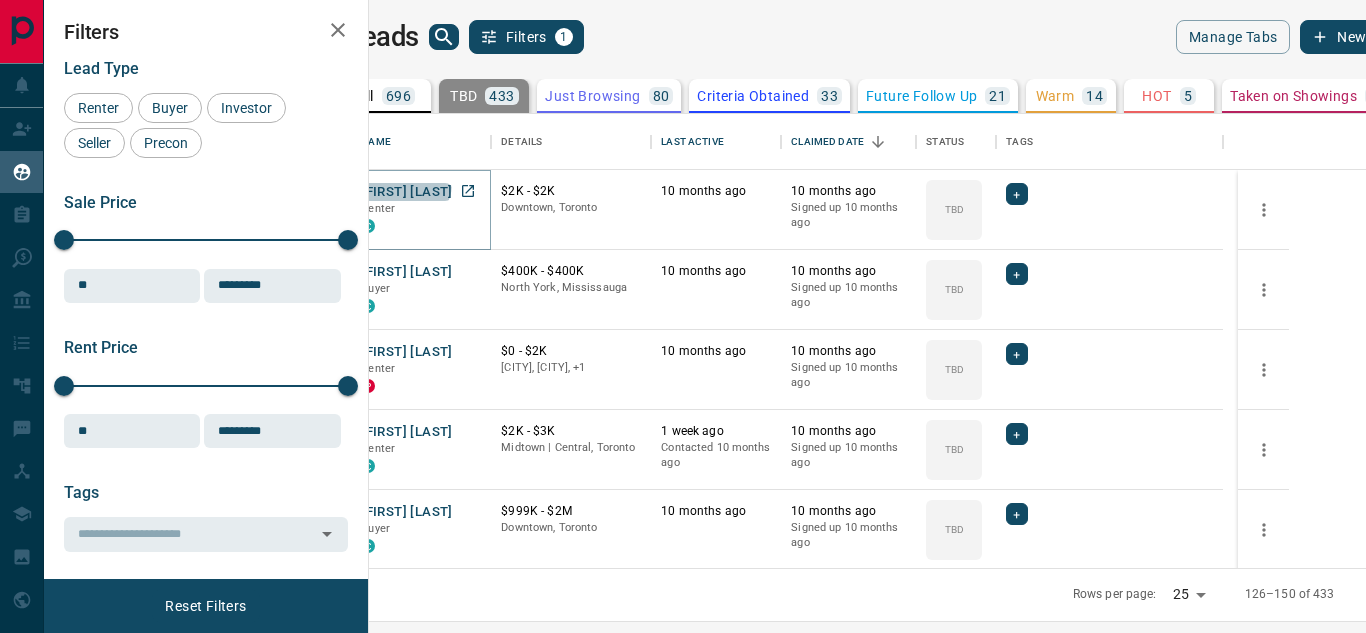 click on "[FIRST] [LAST]" at bounding box center (406, 192) 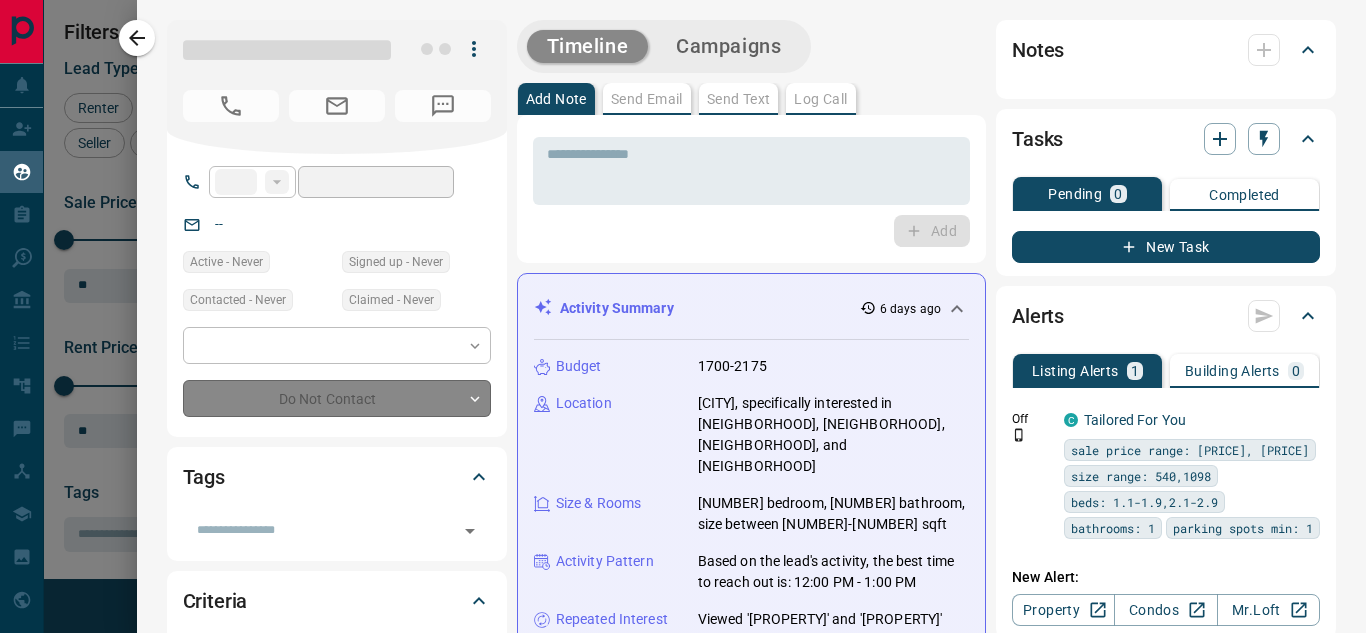 type on "**" 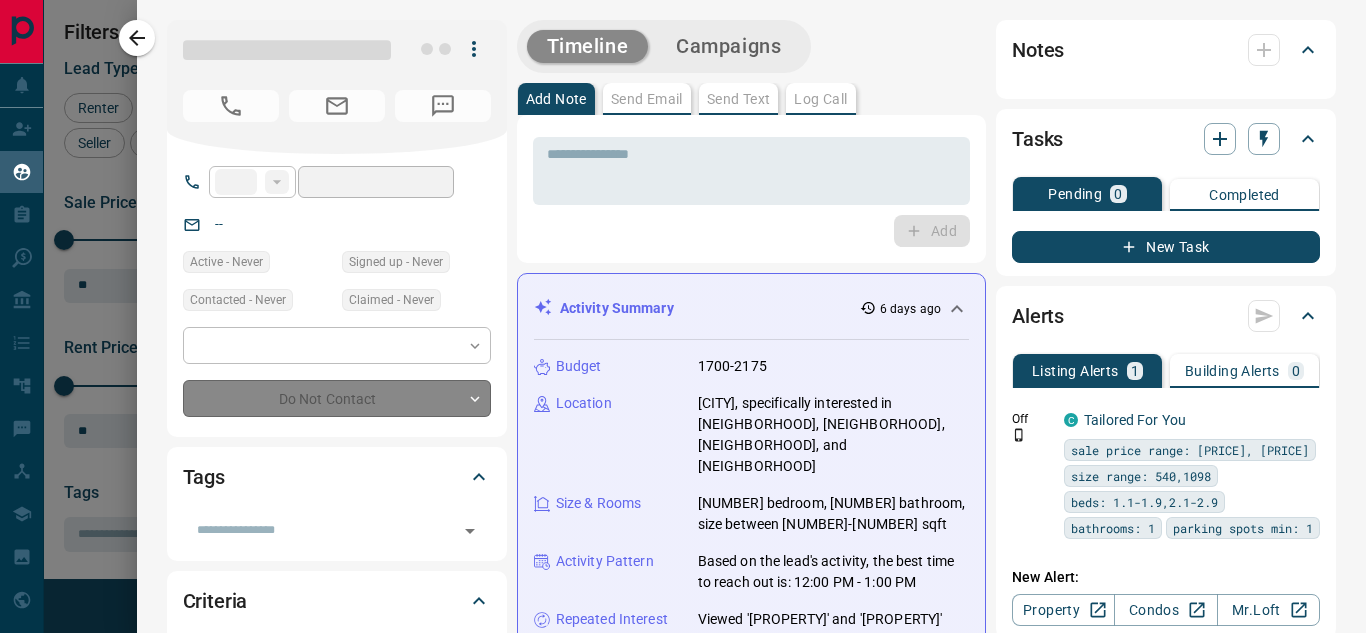 type on "**********" 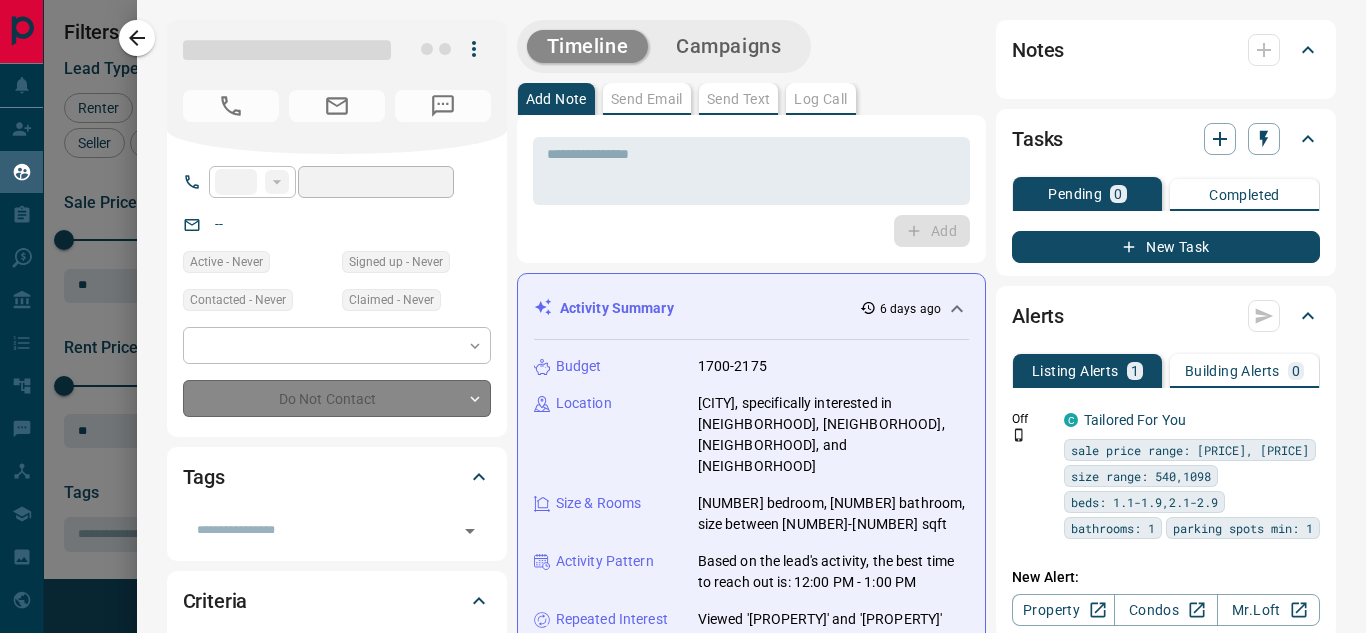 type on "**********" 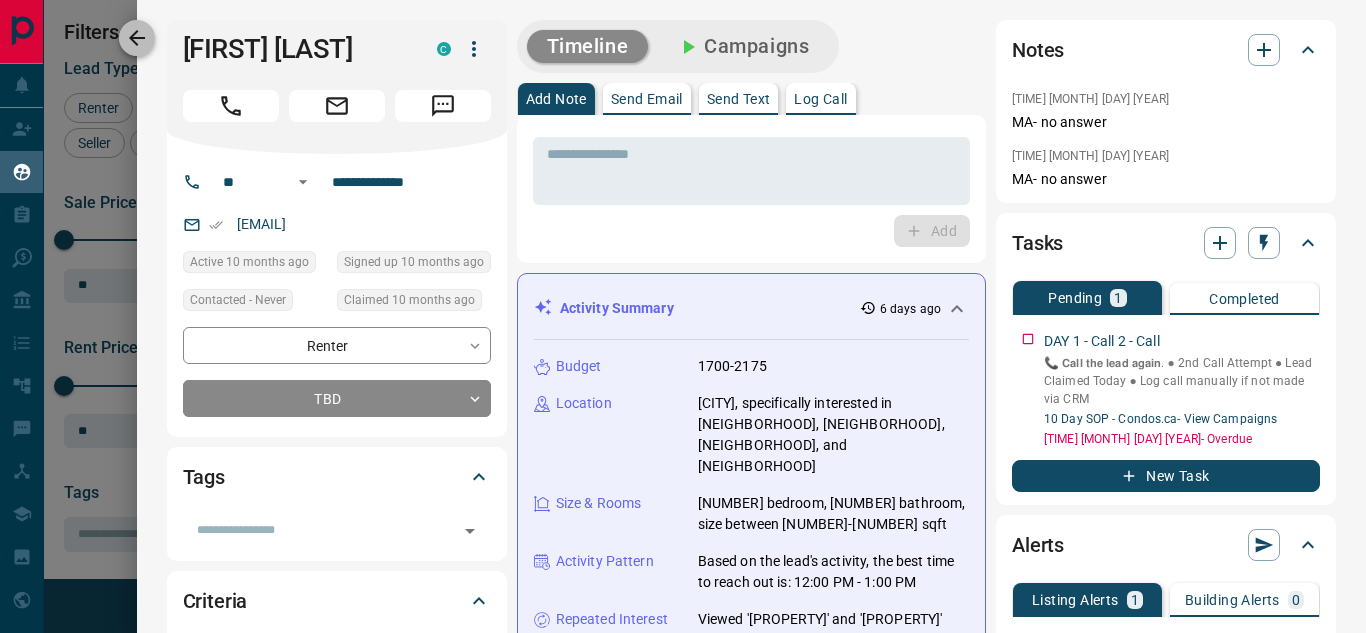 click 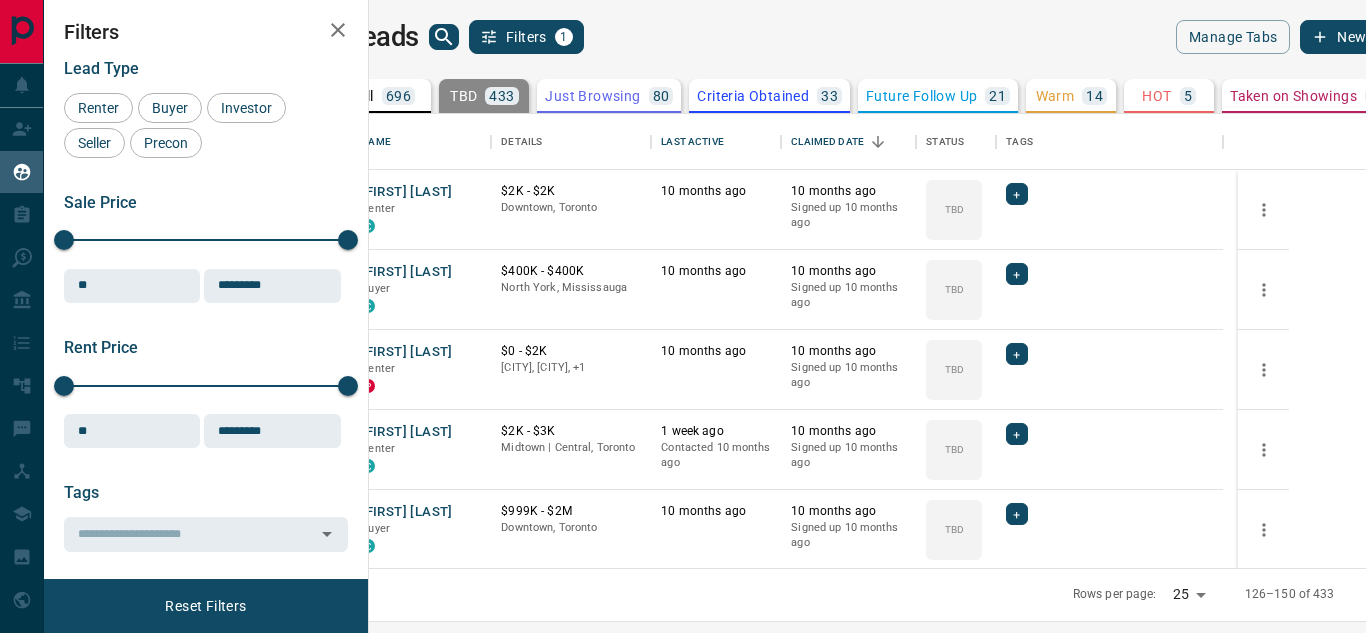 click 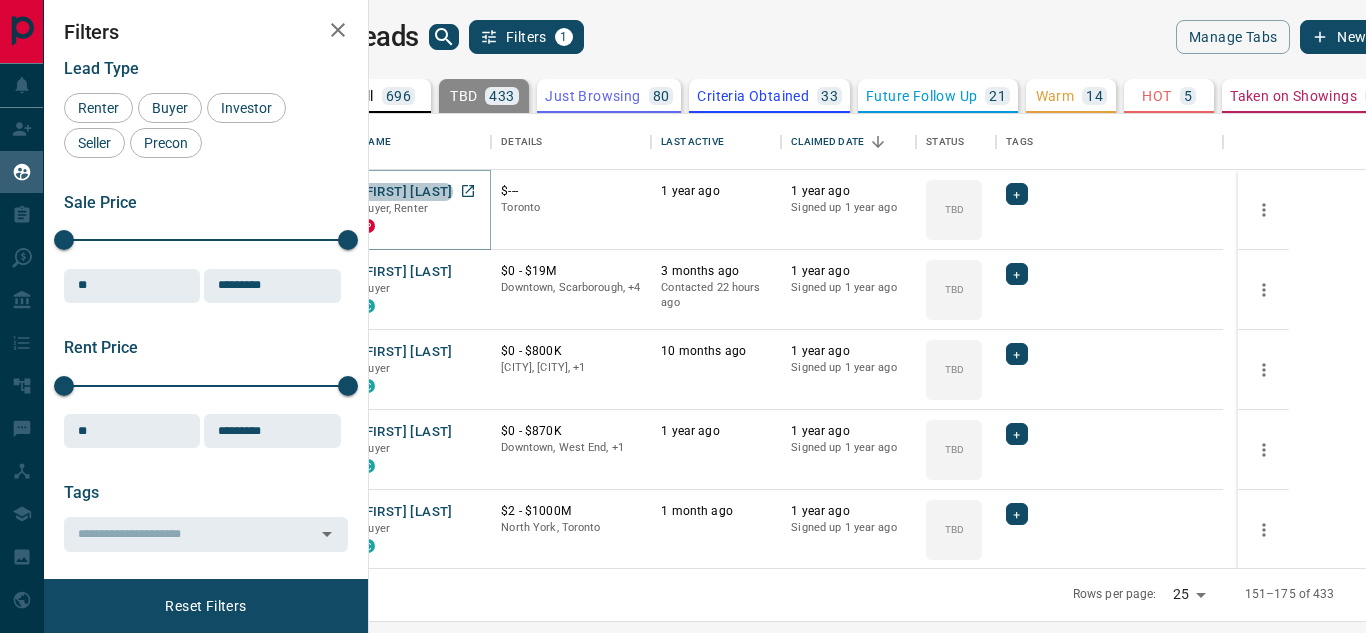 click on "[FIRST] [LAST]" at bounding box center [406, 192] 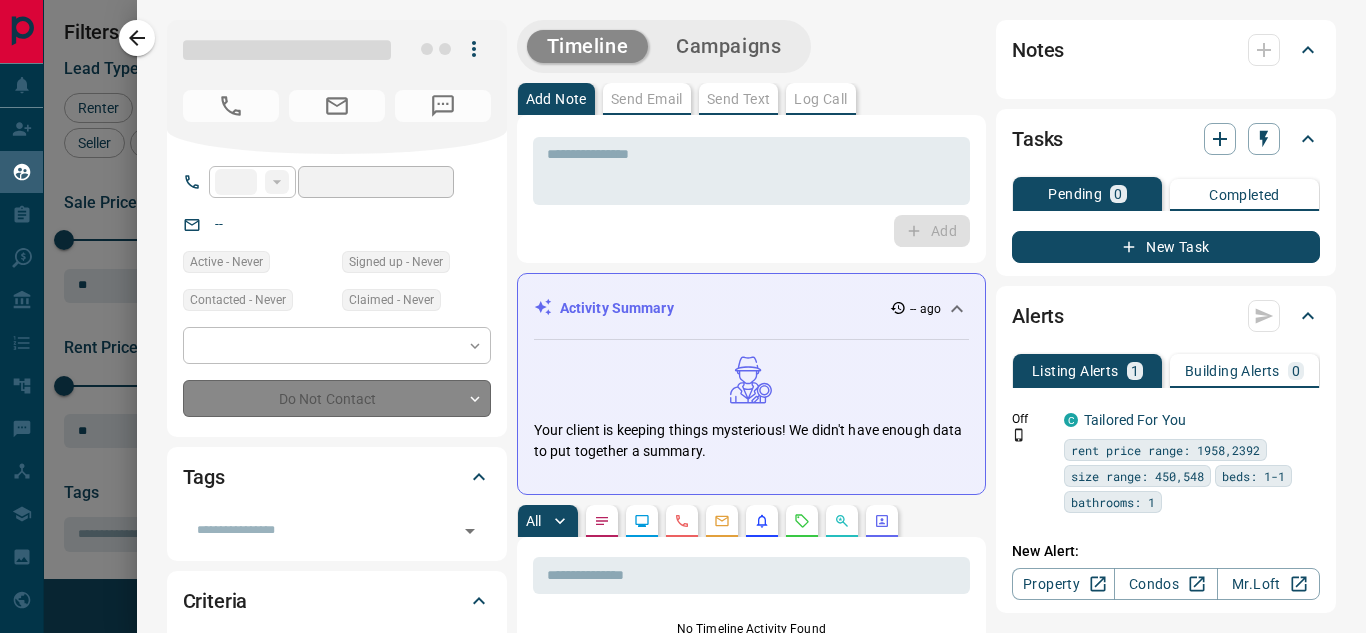 type on "**" 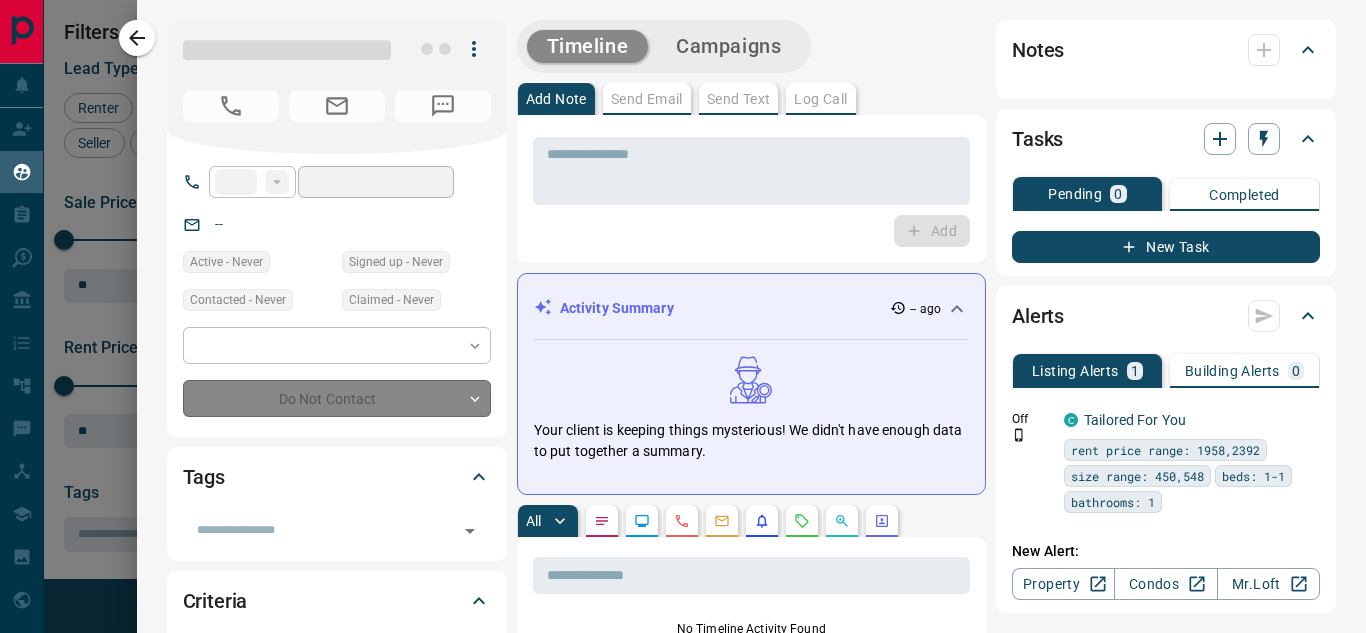 type on "**********" 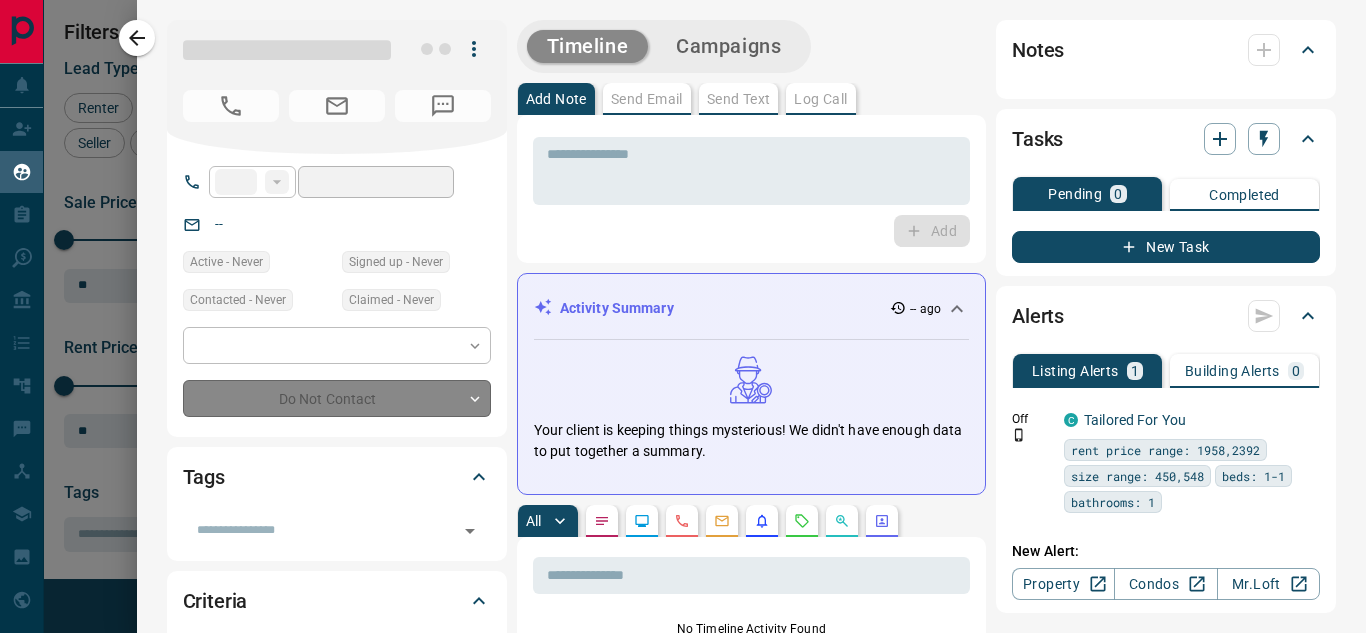 type on "**" 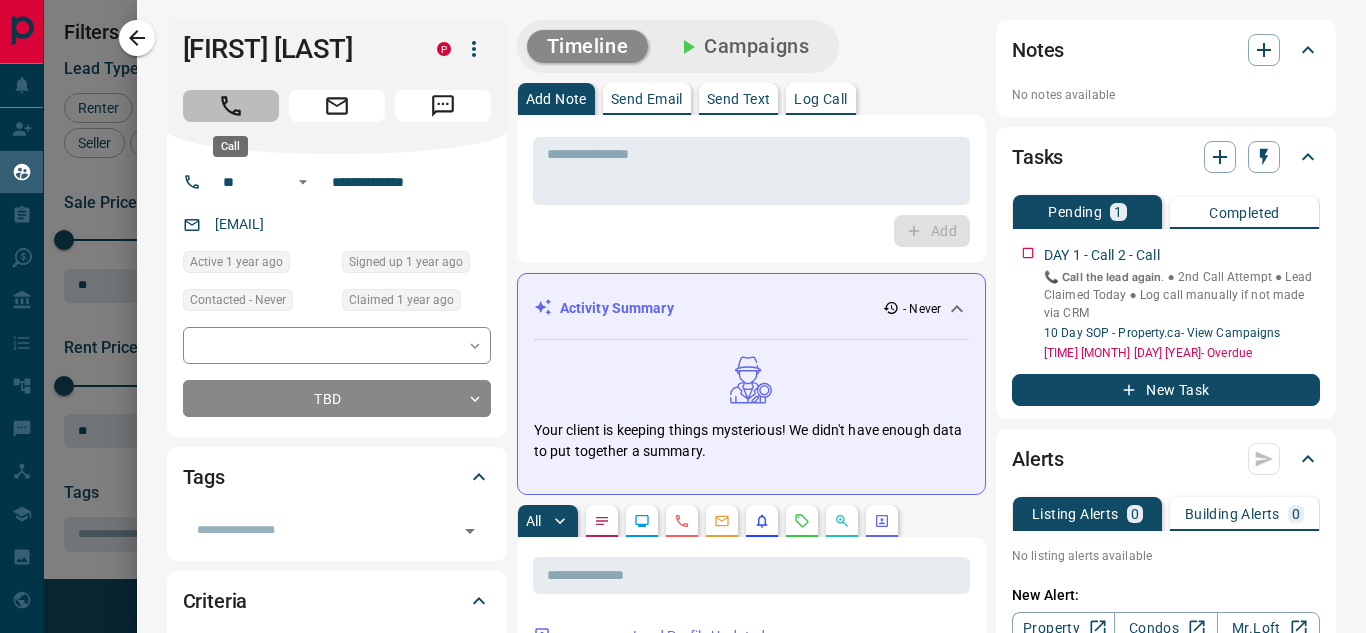 click 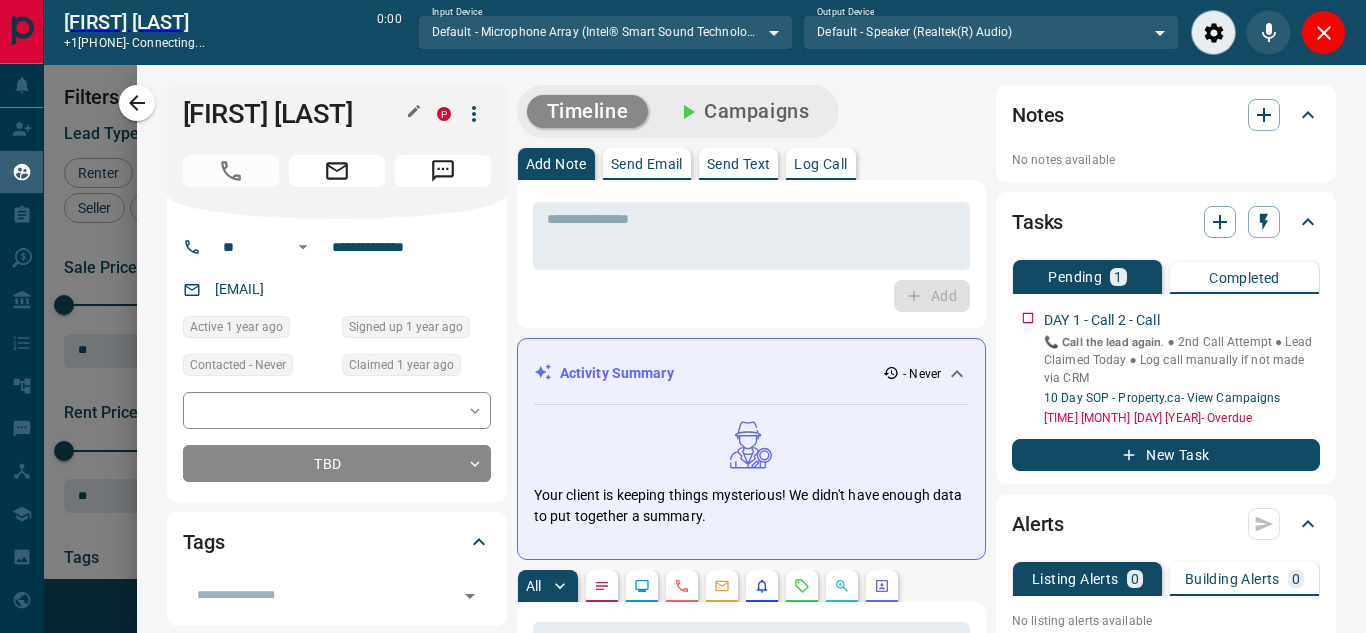 scroll, scrollTop: 377, scrollLeft: 973, axis: both 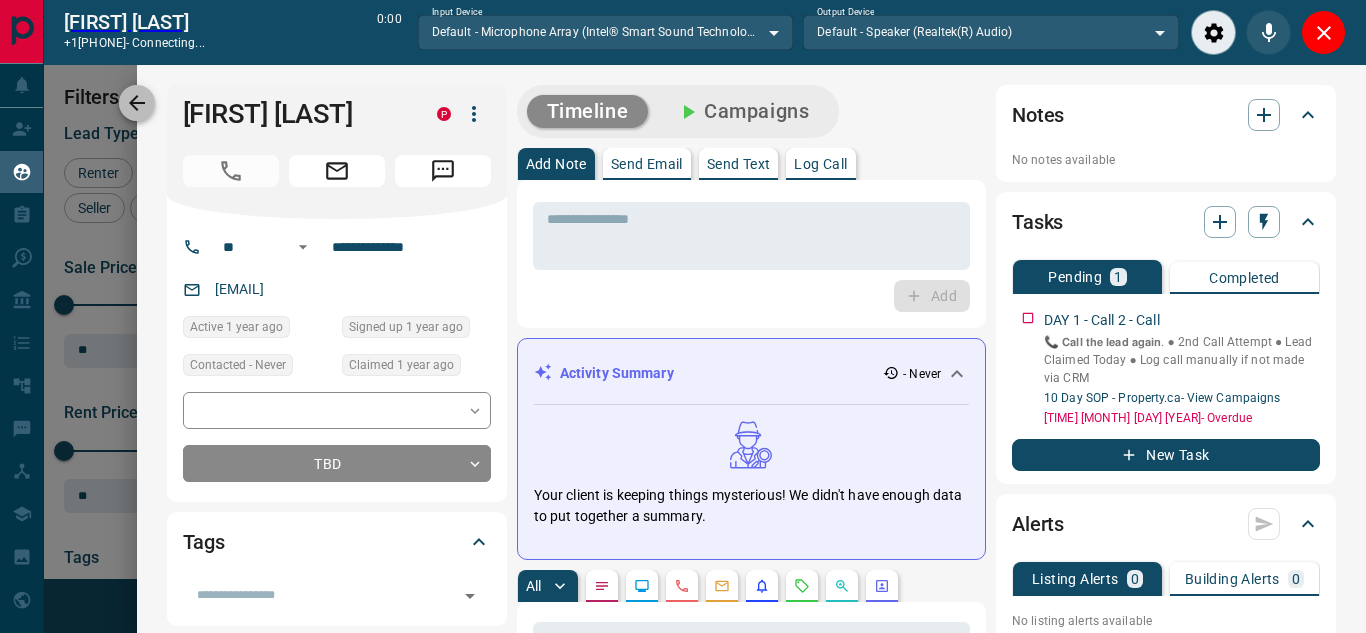 click 